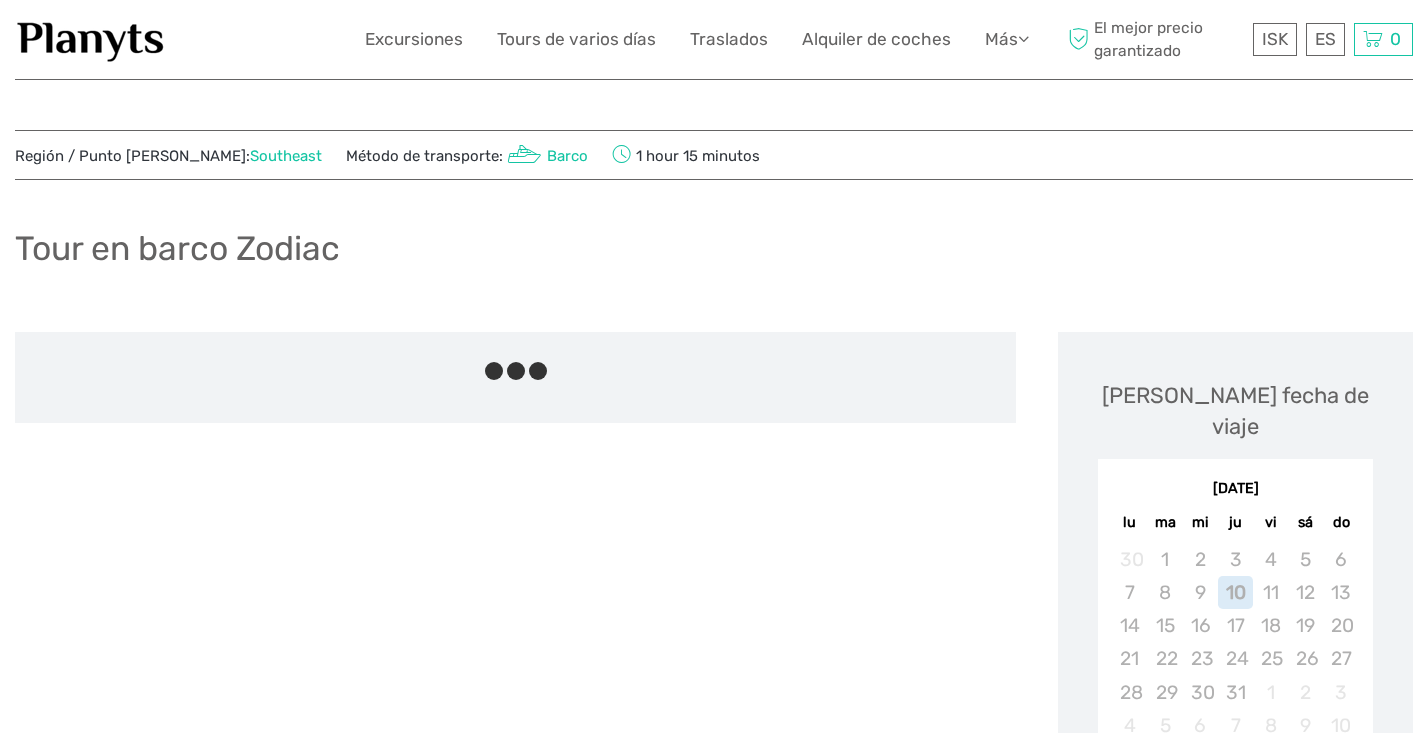 scroll, scrollTop: 0, scrollLeft: 0, axis: both 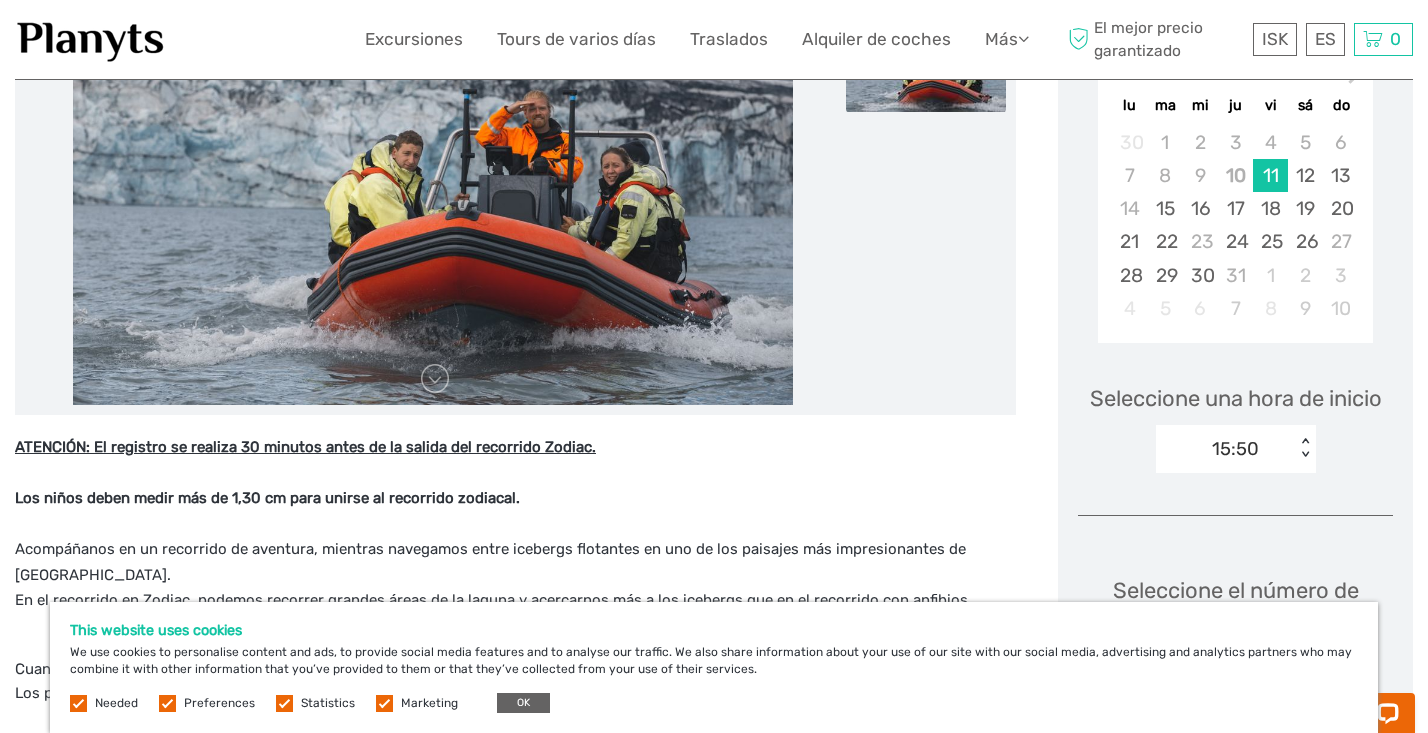 click on "OK" at bounding box center (523, 703) 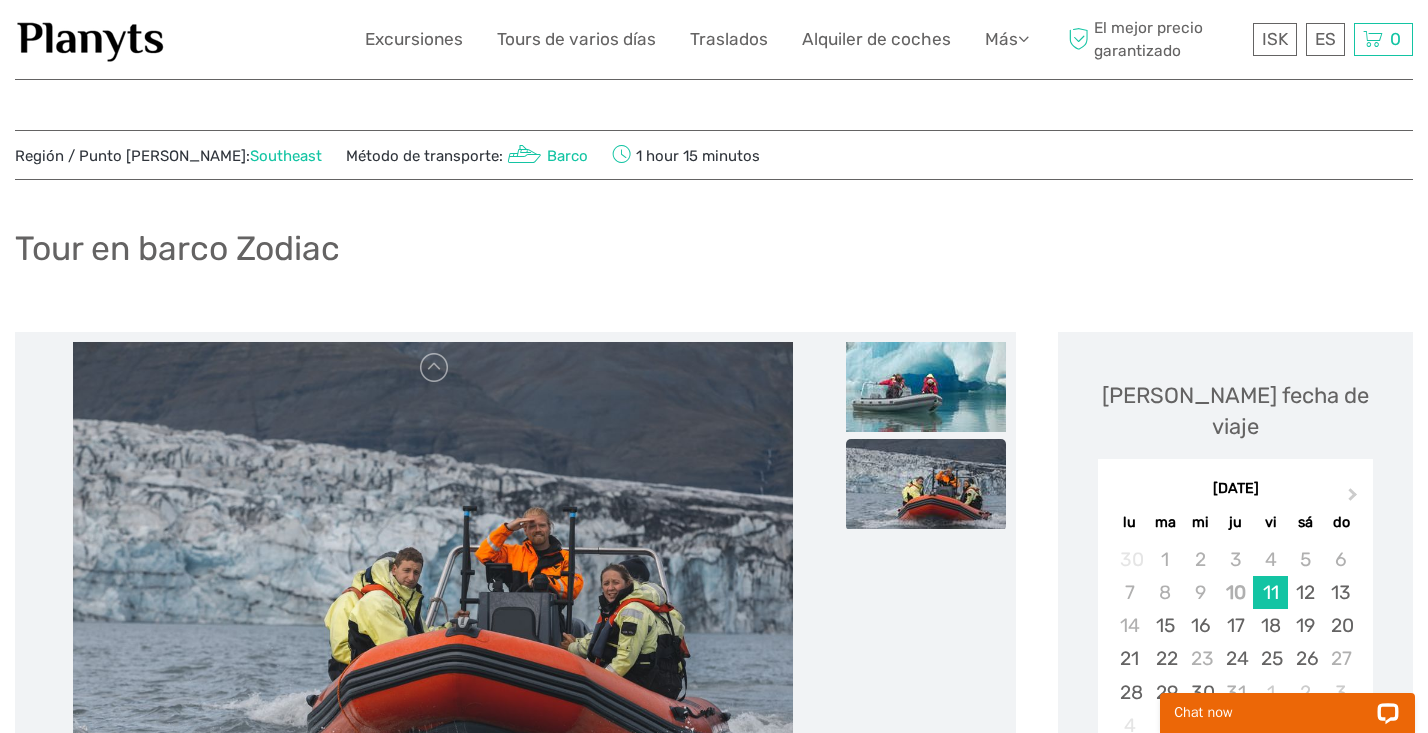 scroll, scrollTop: 0, scrollLeft: 0, axis: both 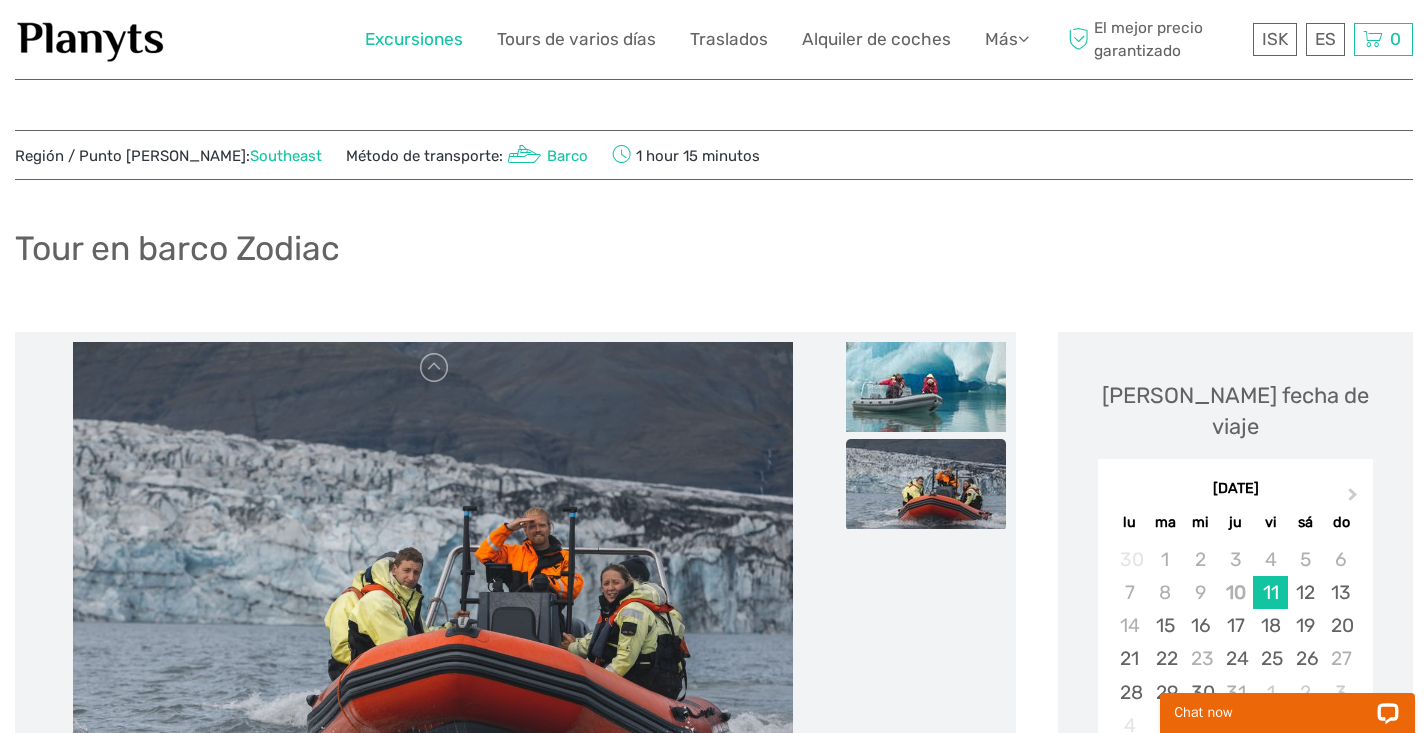 click on "Excursiones" at bounding box center (414, 39) 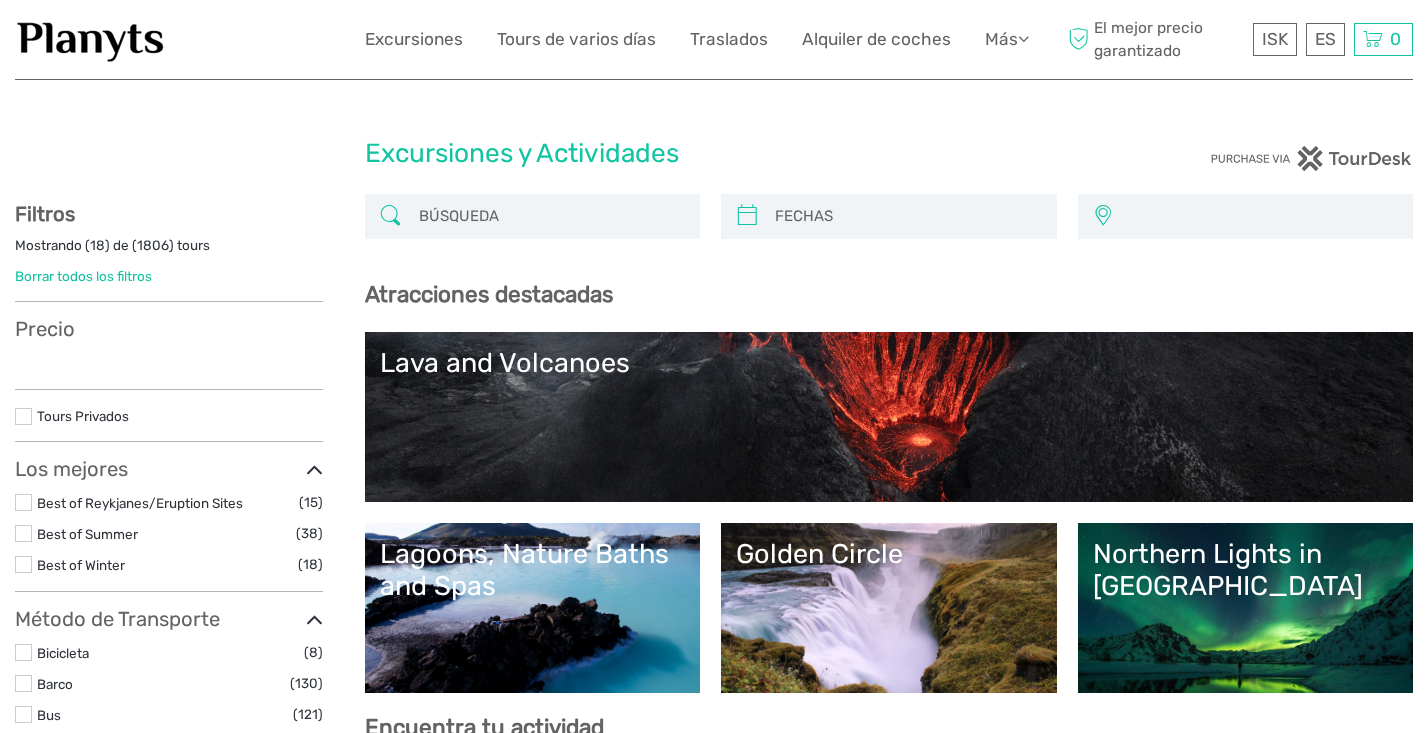 select 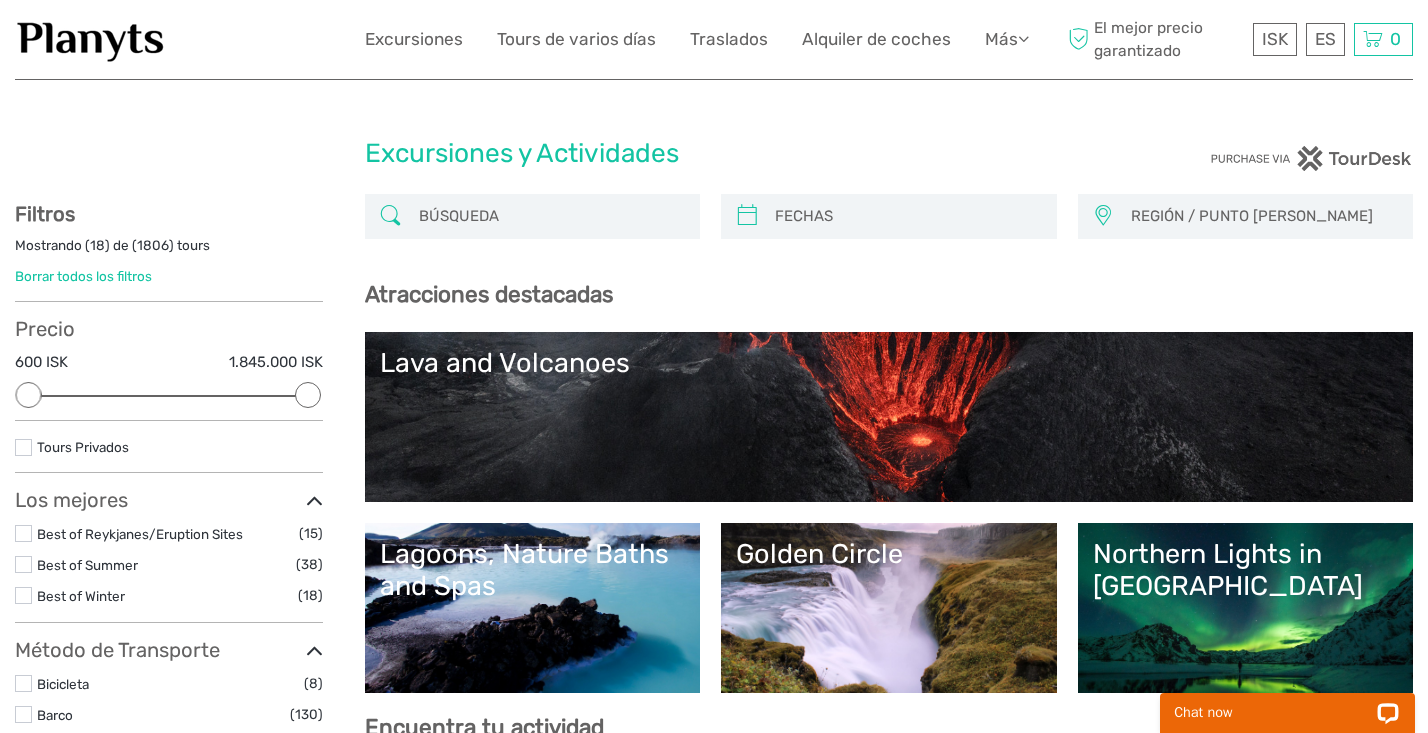 scroll, scrollTop: 0, scrollLeft: 0, axis: both 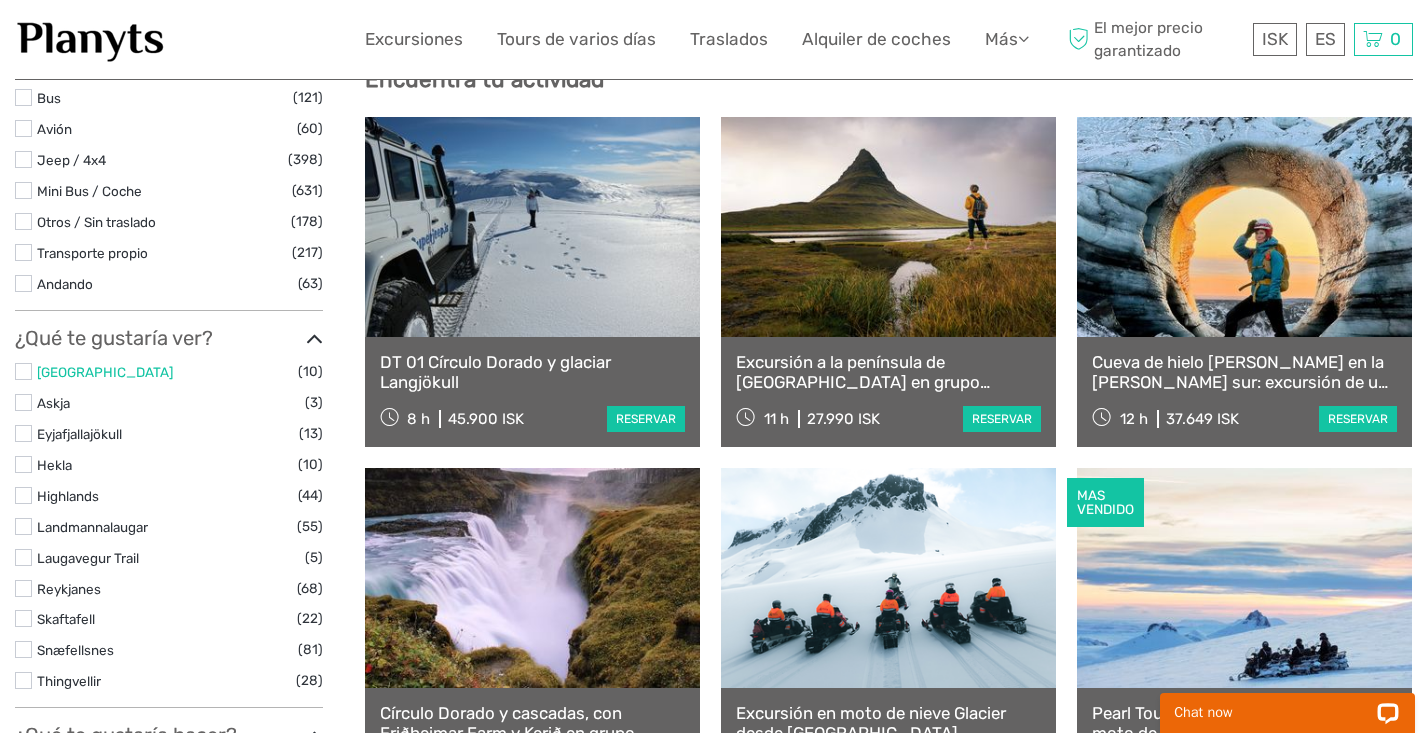 click on "Akureyri" at bounding box center (105, 372) 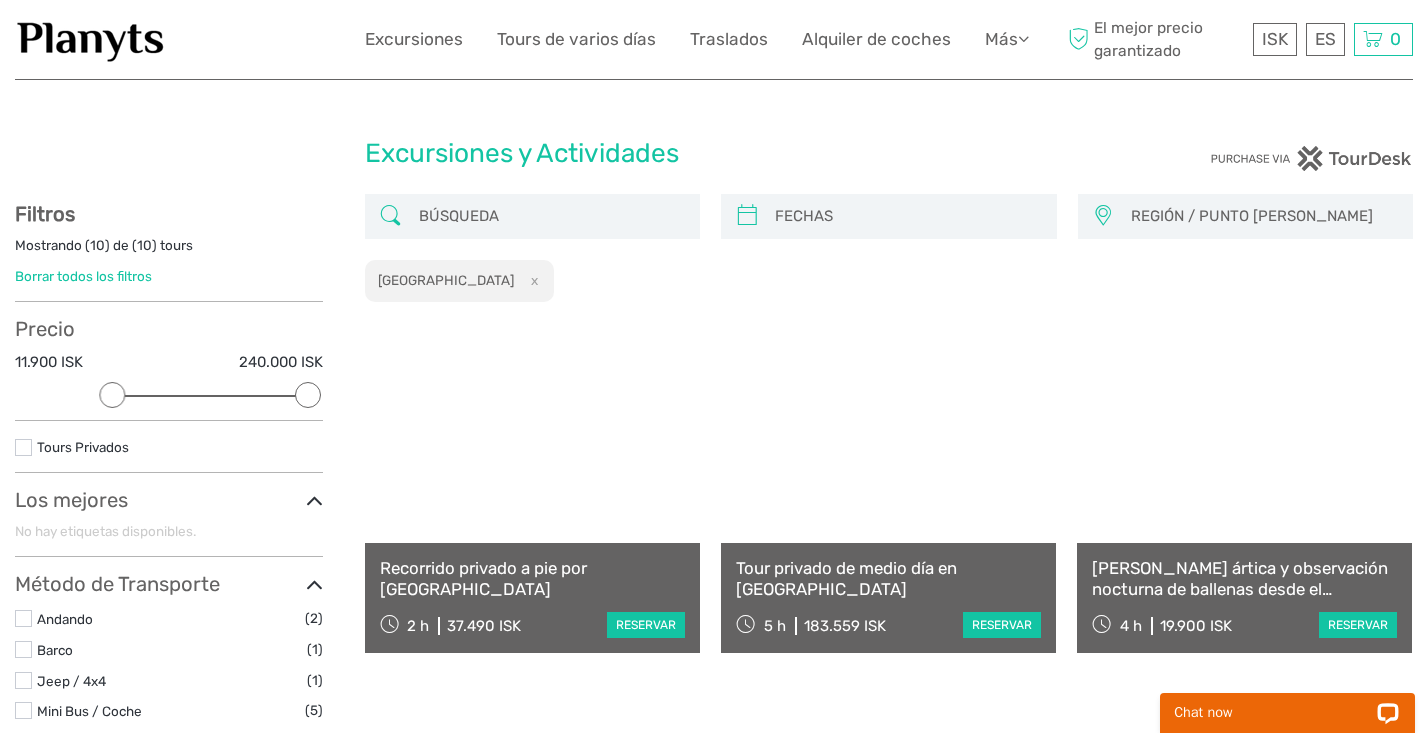 scroll, scrollTop: 0, scrollLeft: 0, axis: both 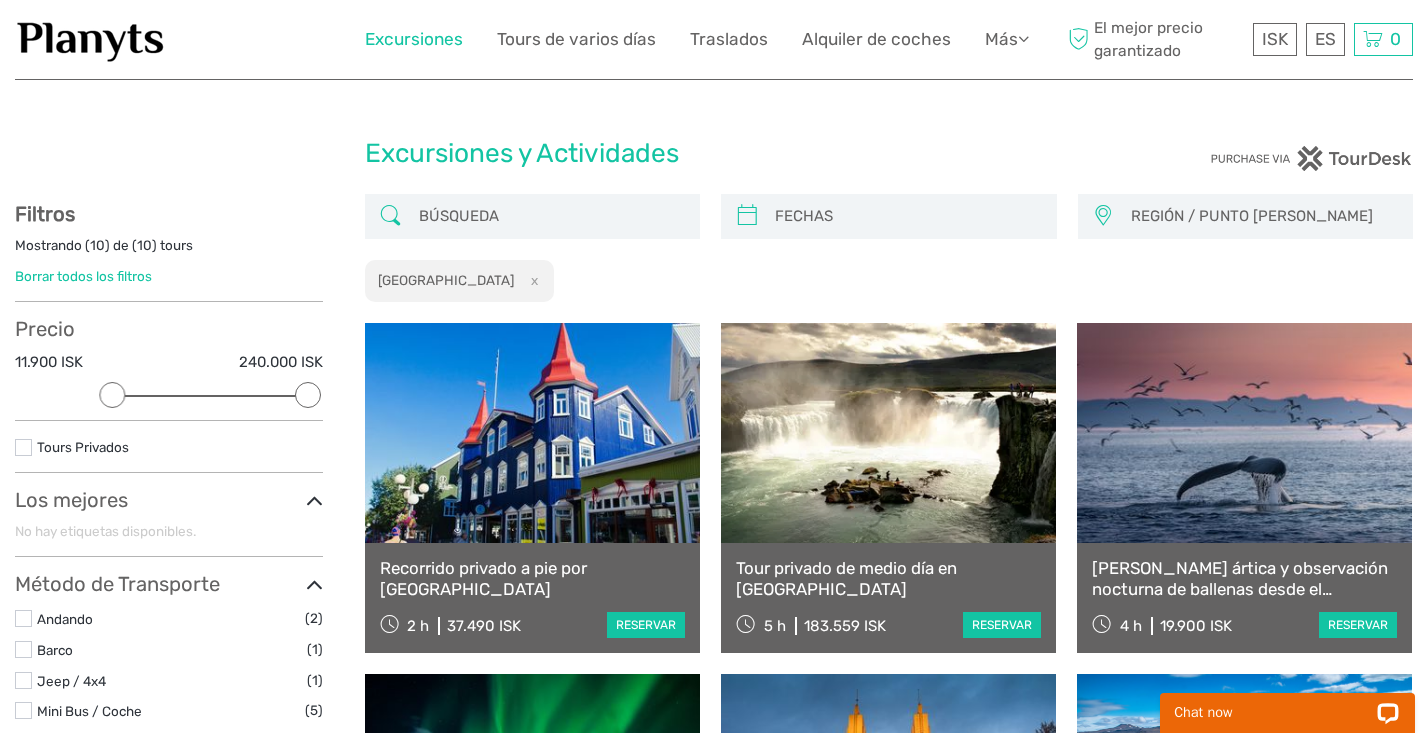 click on "Excursiones" at bounding box center (414, 39) 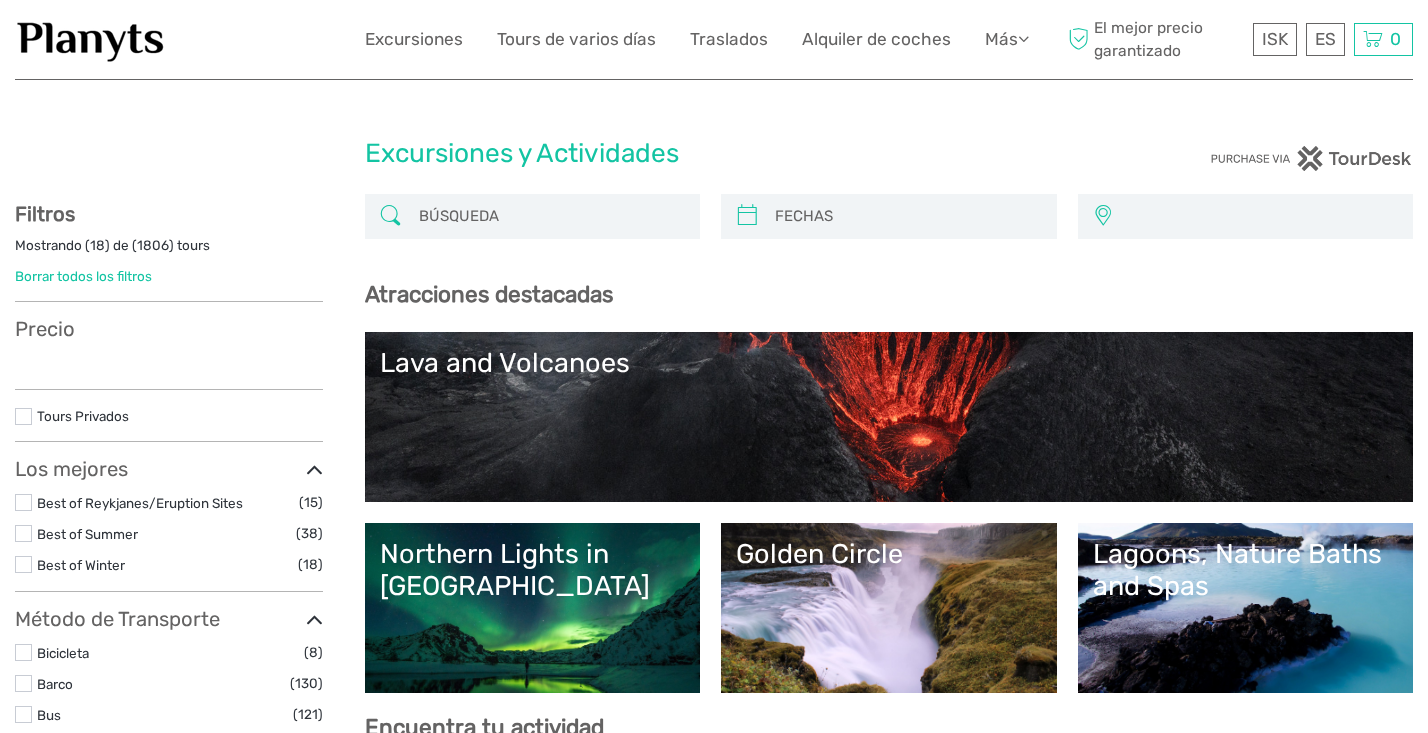 select 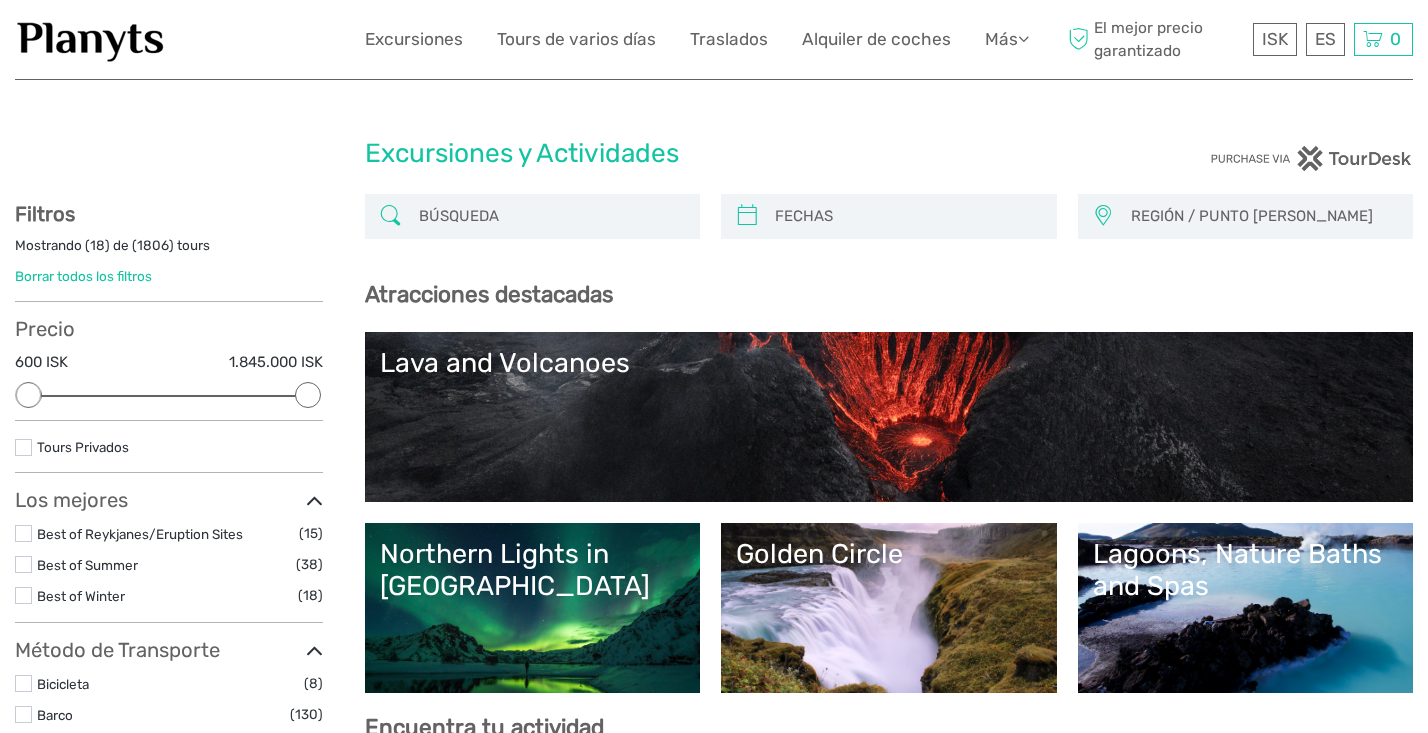 scroll, scrollTop: 0, scrollLeft: 0, axis: both 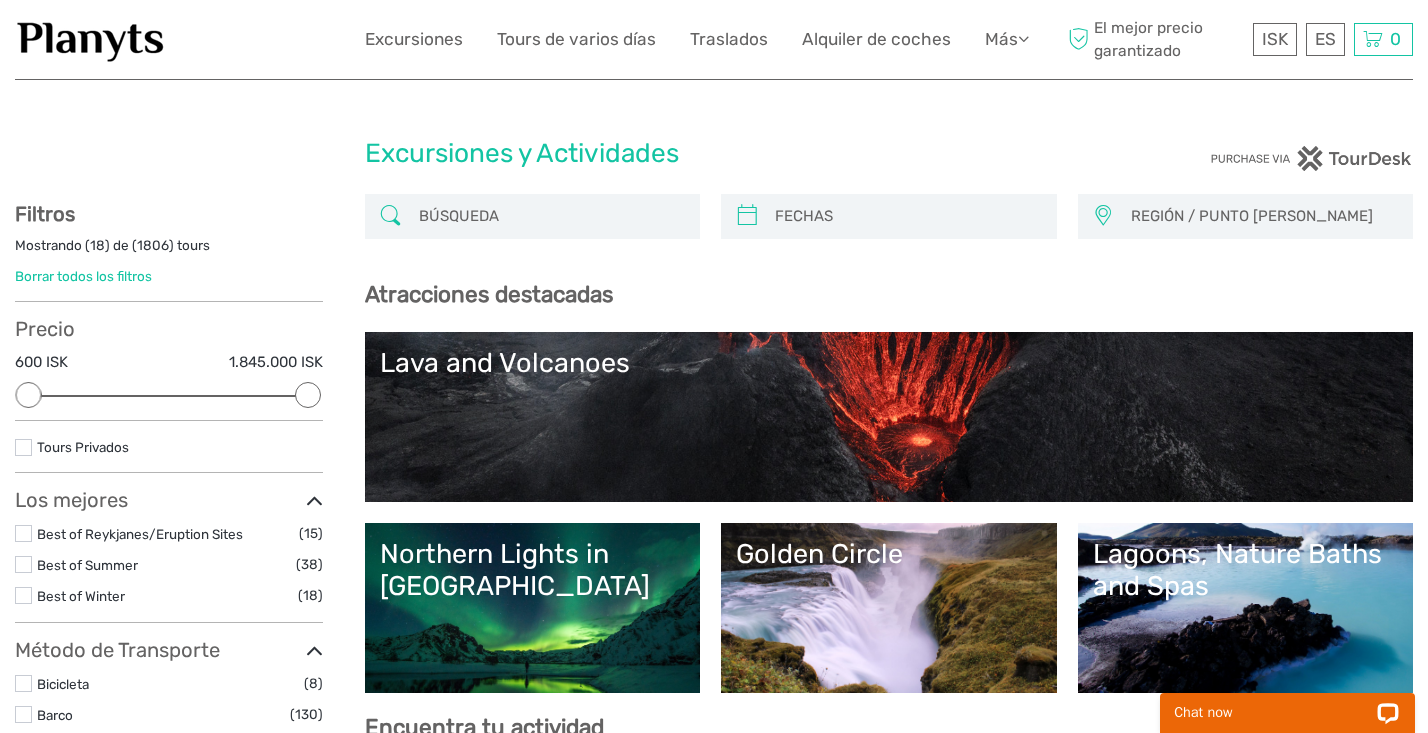 click on "Lava and Volcanoes" at bounding box center (889, 363) 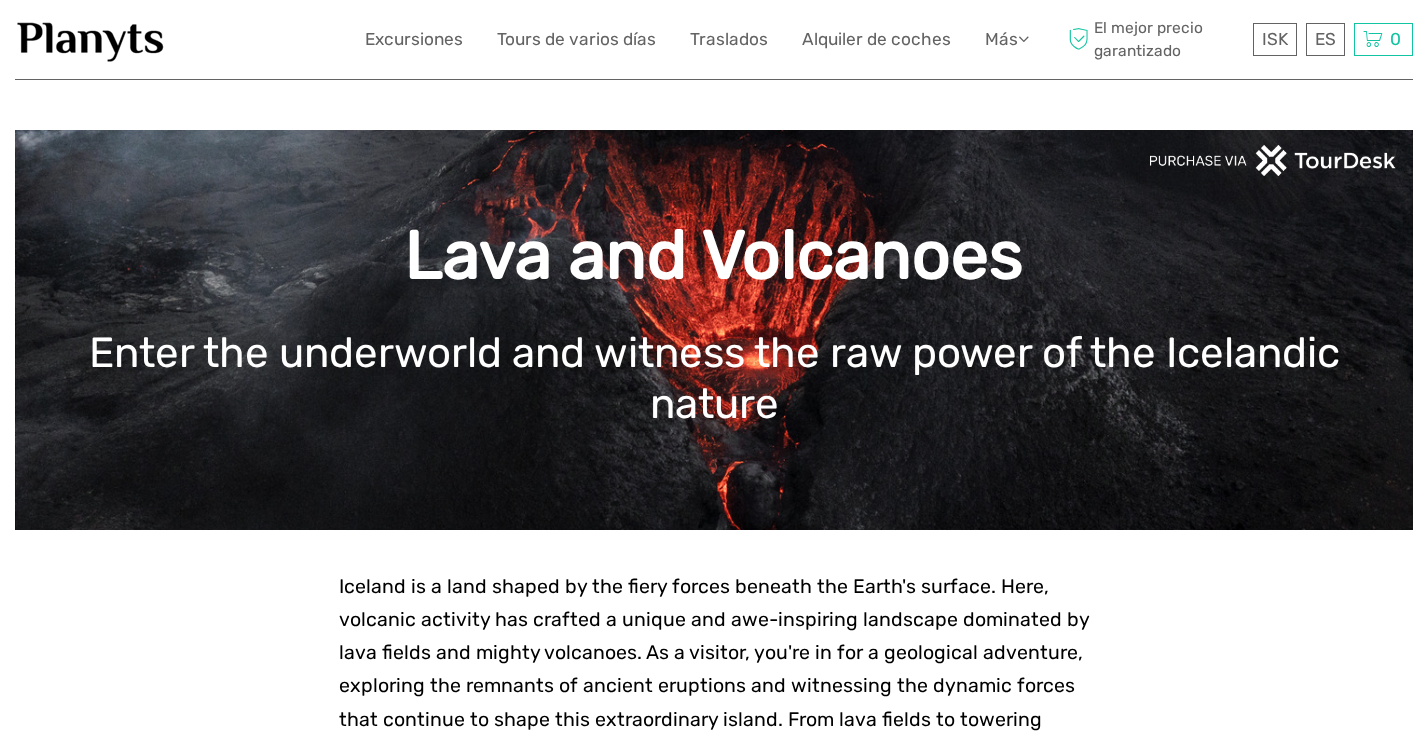 scroll, scrollTop: 0, scrollLeft: 0, axis: both 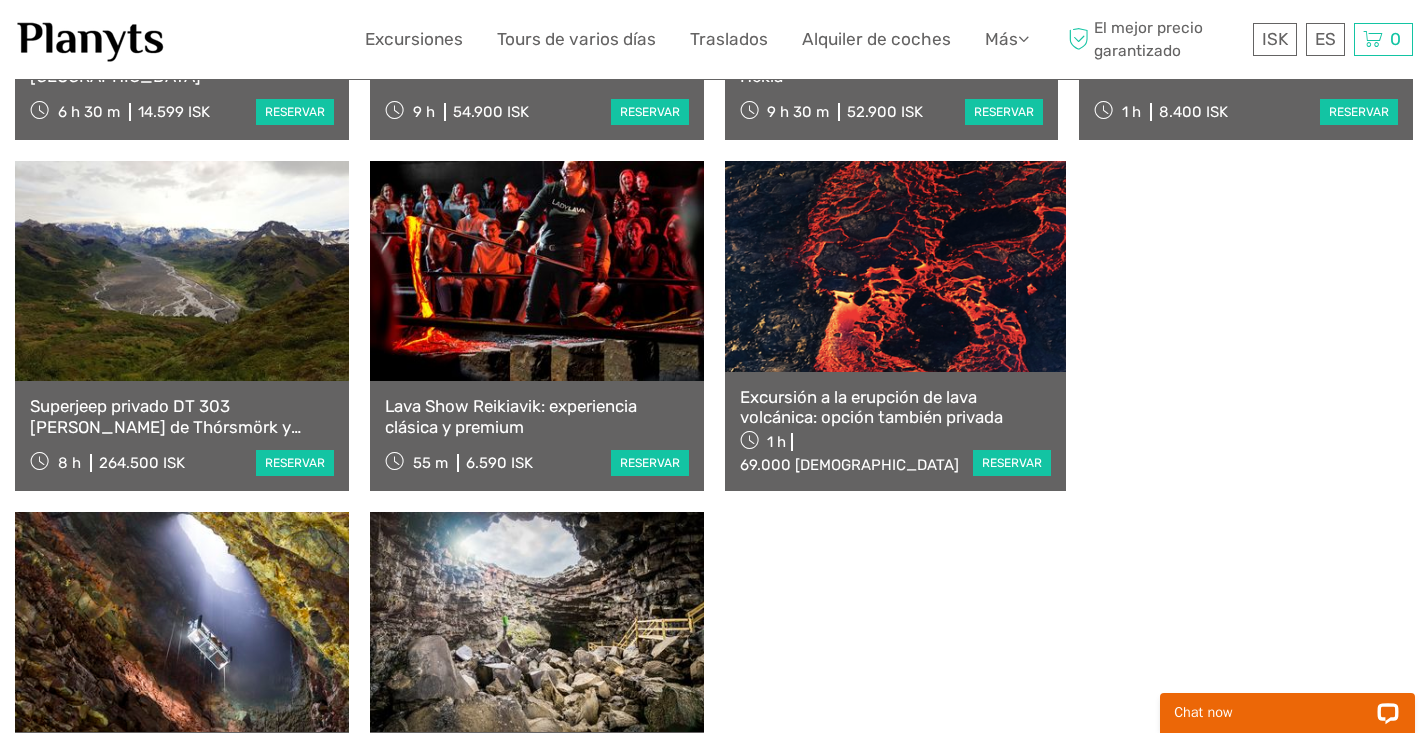 click at bounding box center (895, 266) 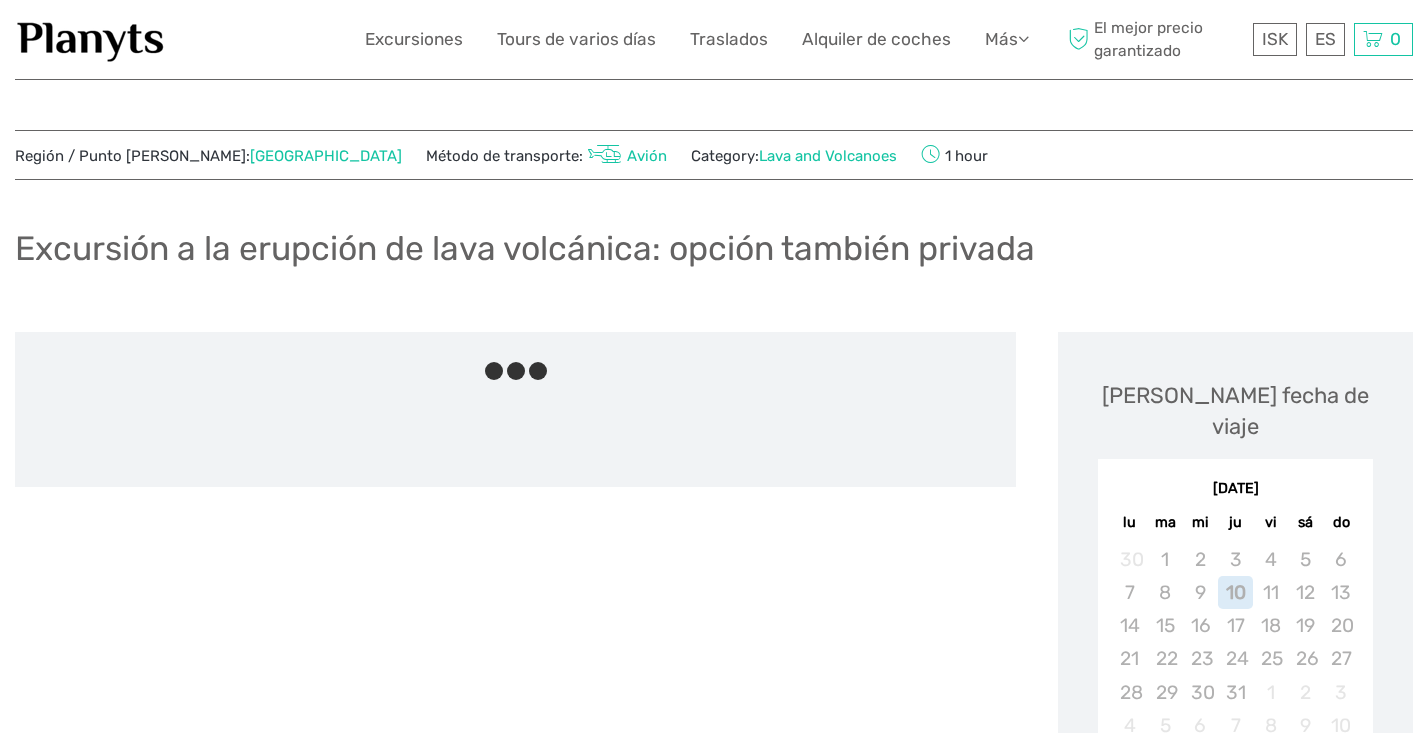 scroll, scrollTop: 0, scrollLeft: 0, axis: both 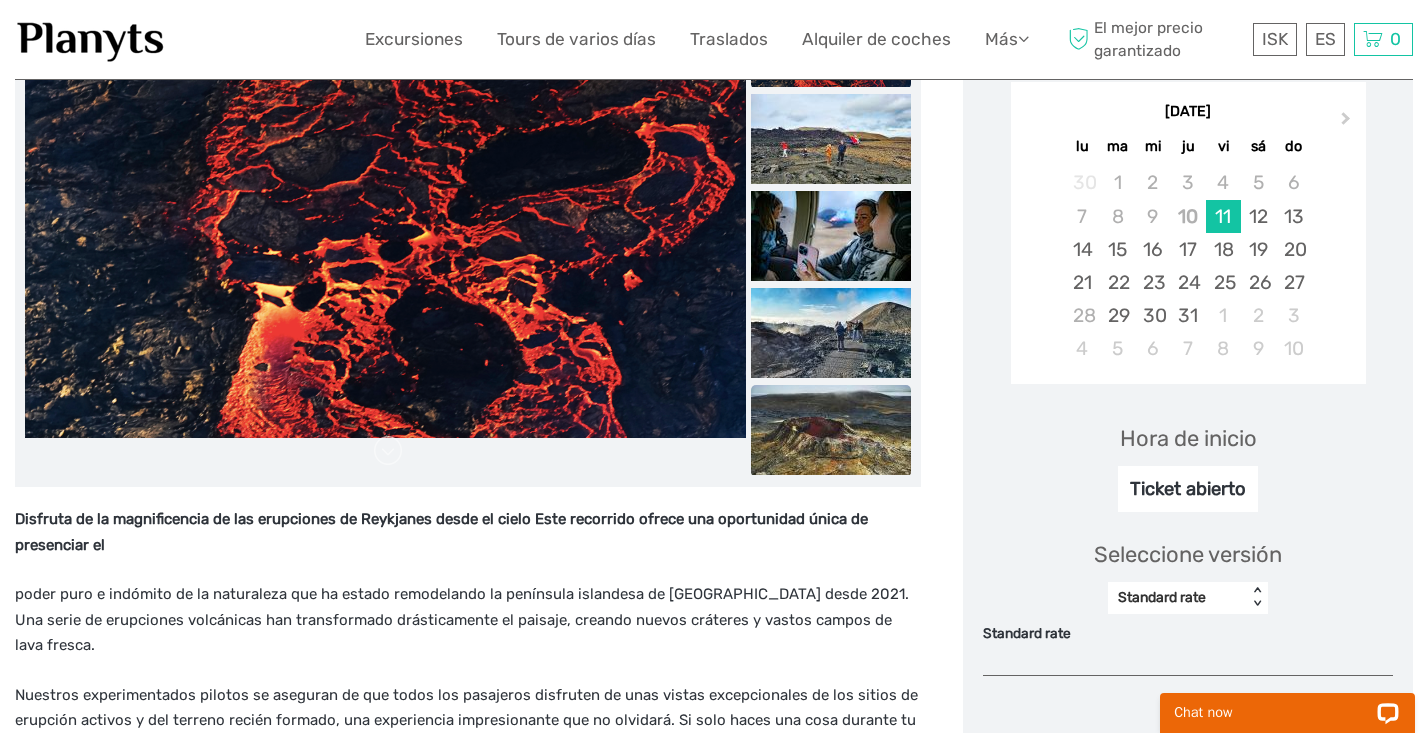 click at bounding box center [831, 430] 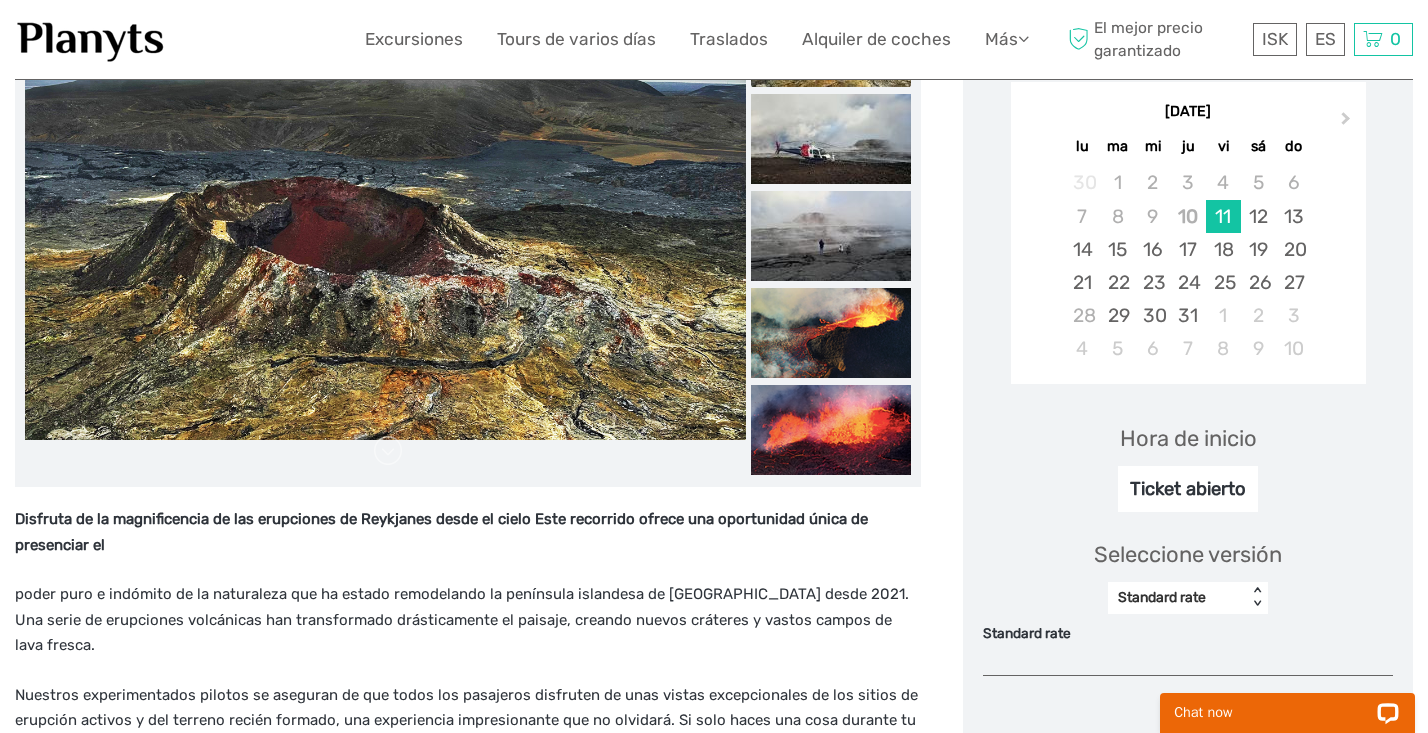 click at bounding box center [831, 430] 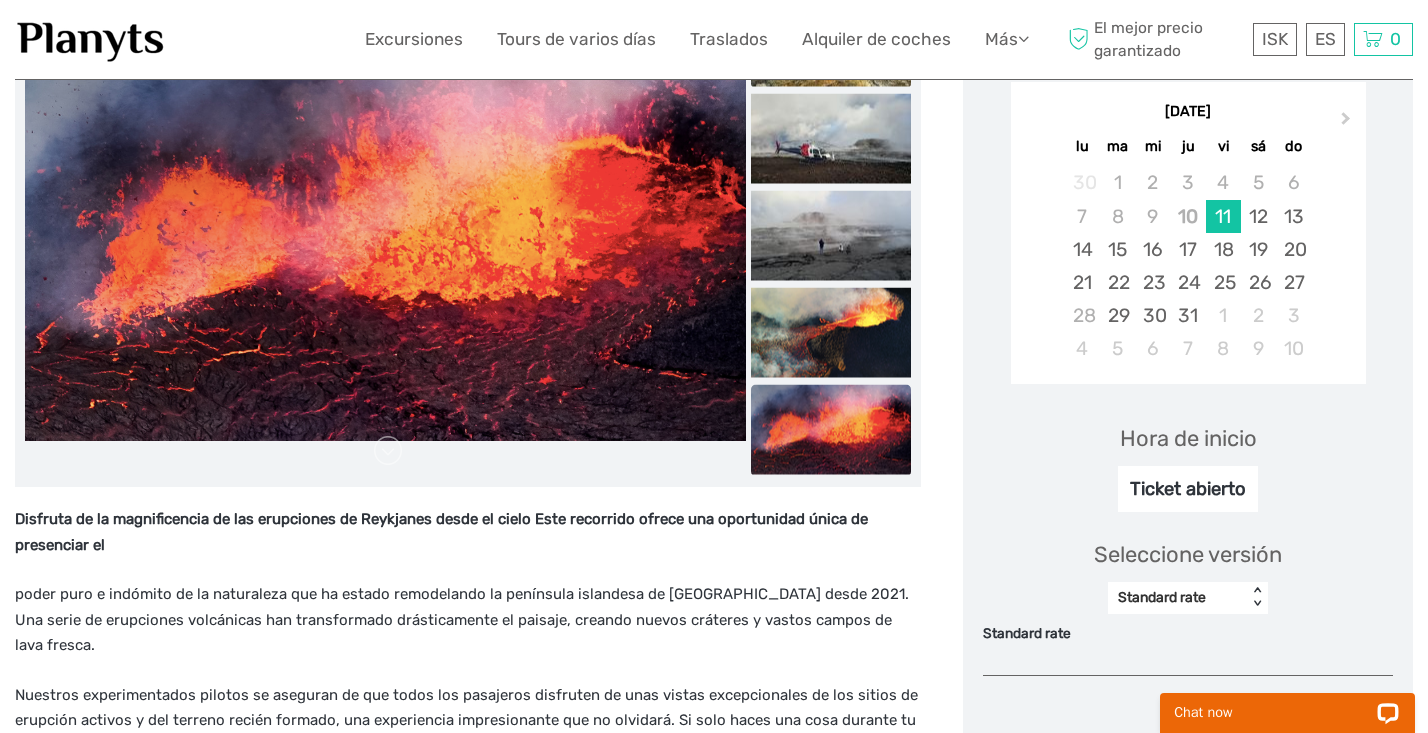 click at bounding box center (831, 430) 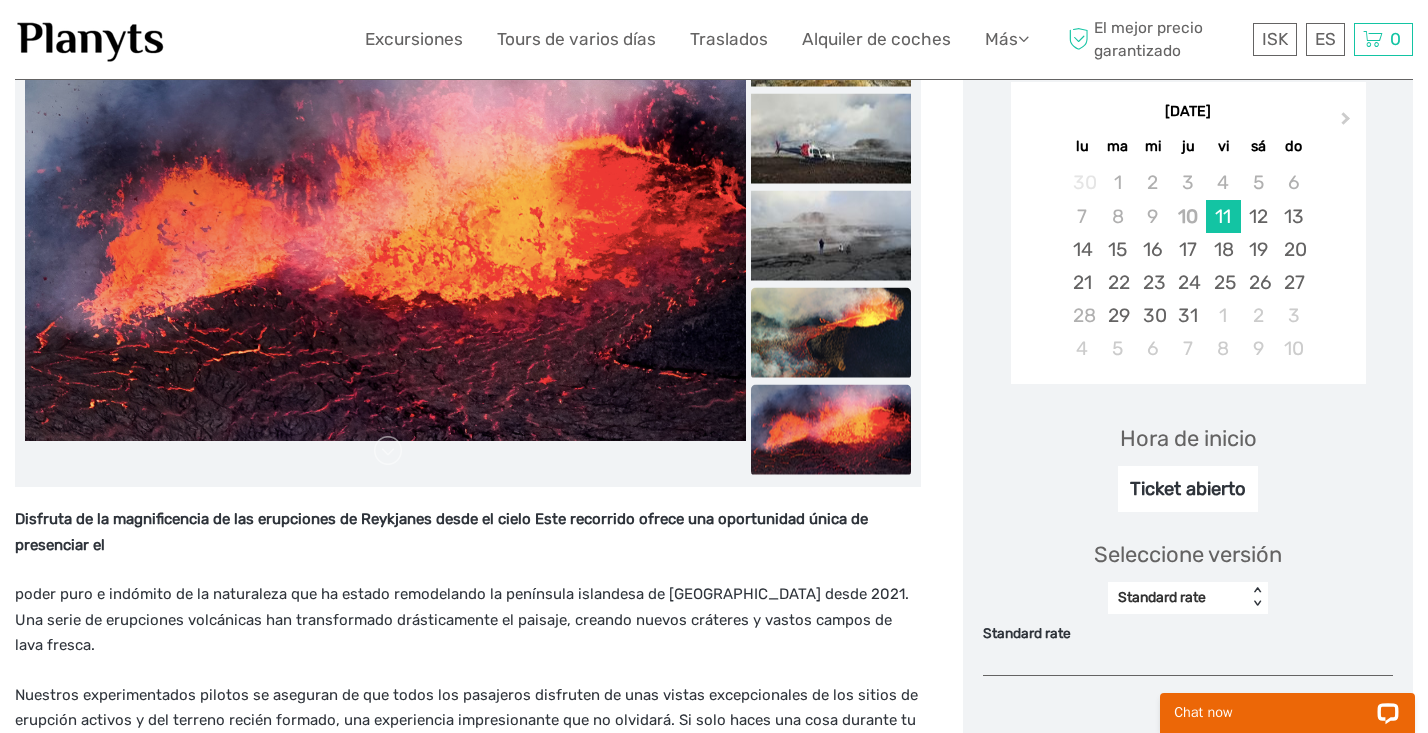 click at bounding box center (831, 333) 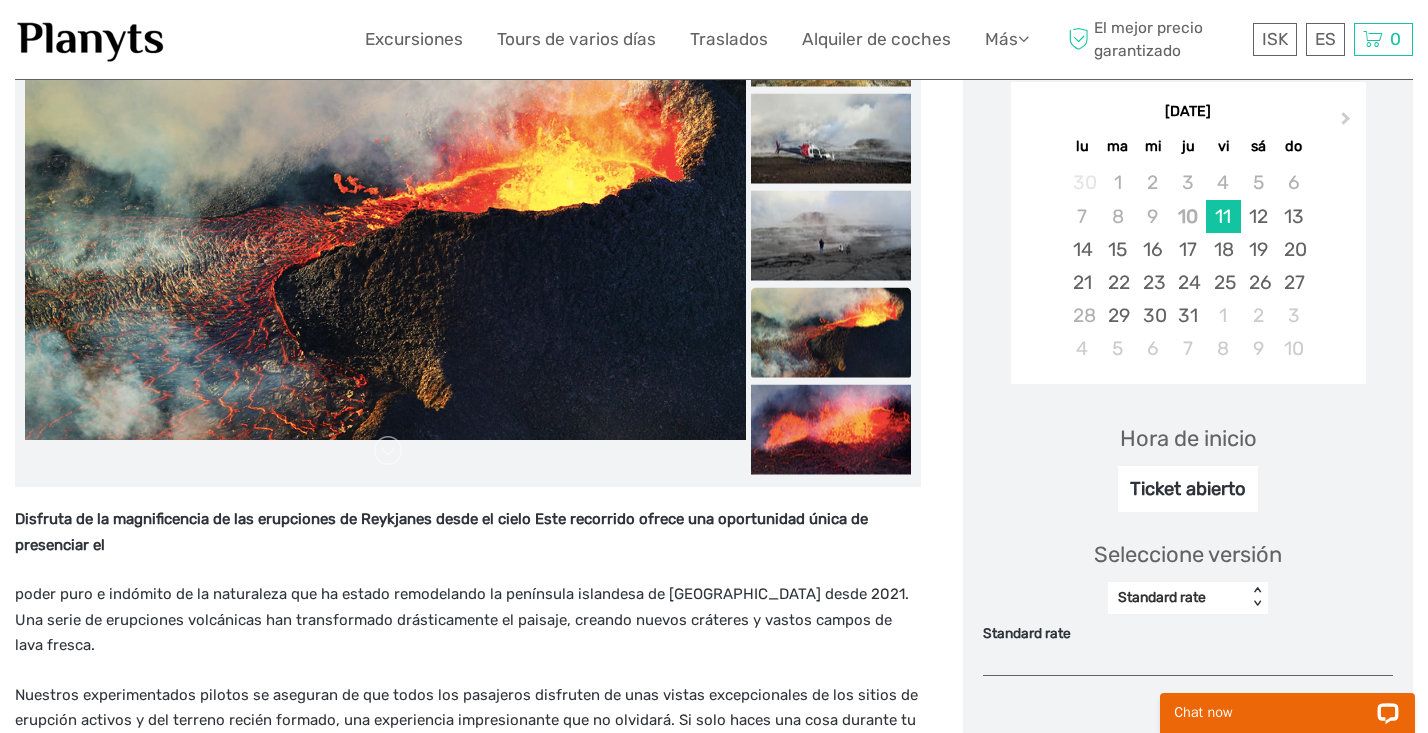 click at bounding box center (831, -3) 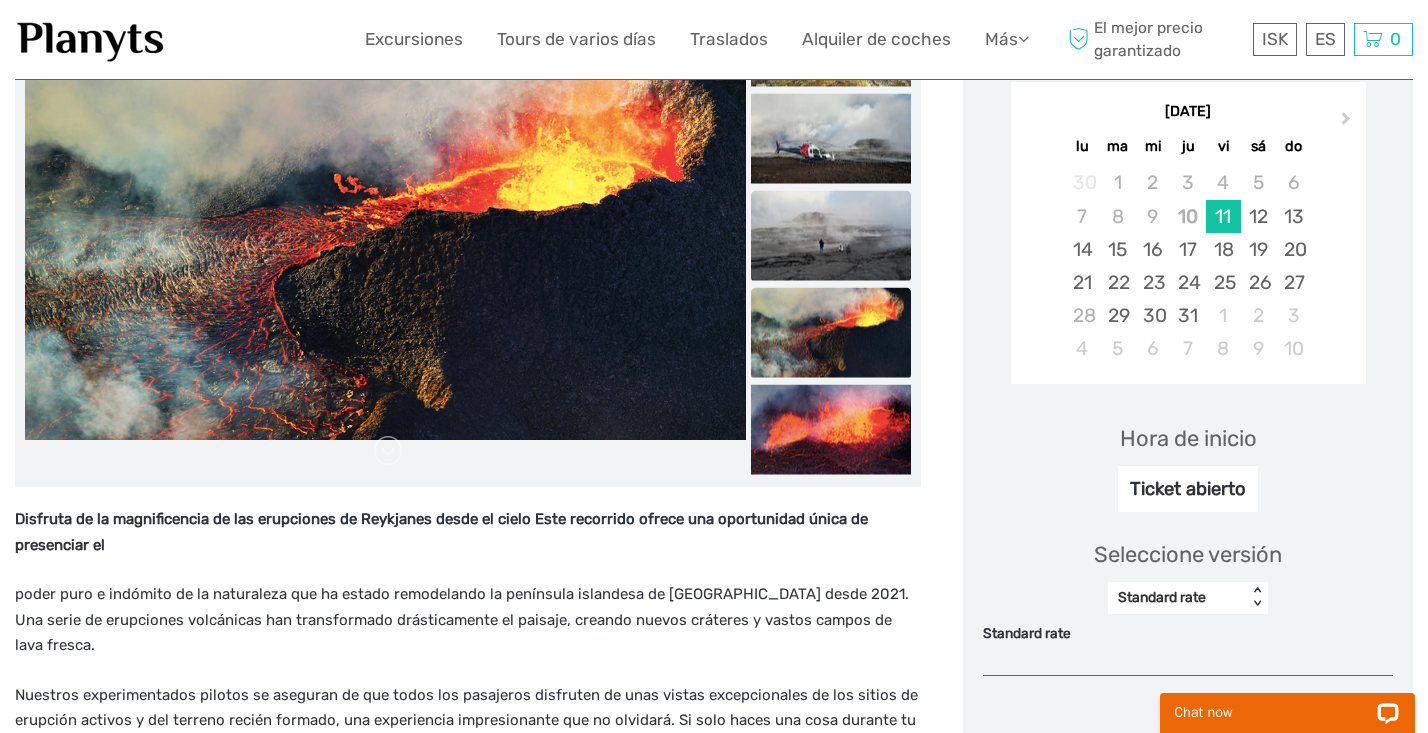 click at bounding box center (831, 236) 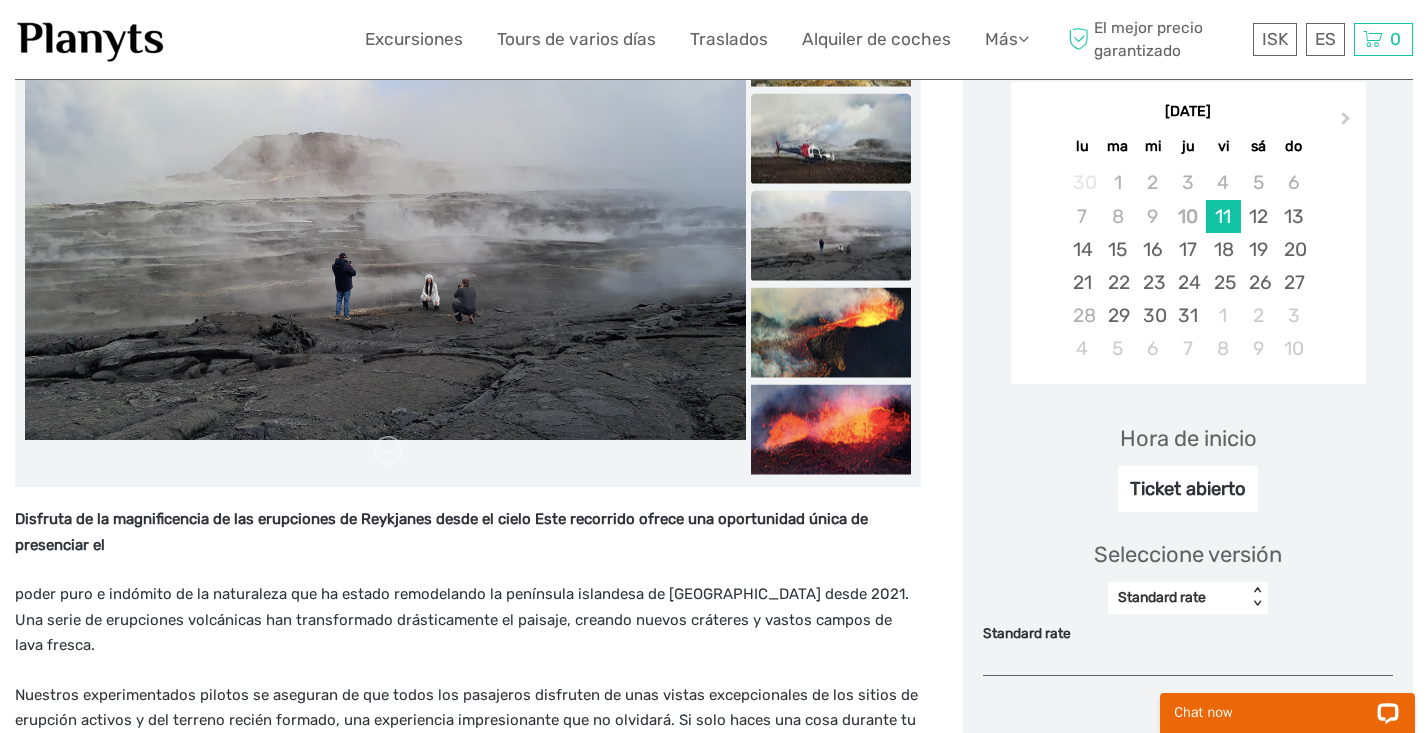 click at bounding box center [831, 139] 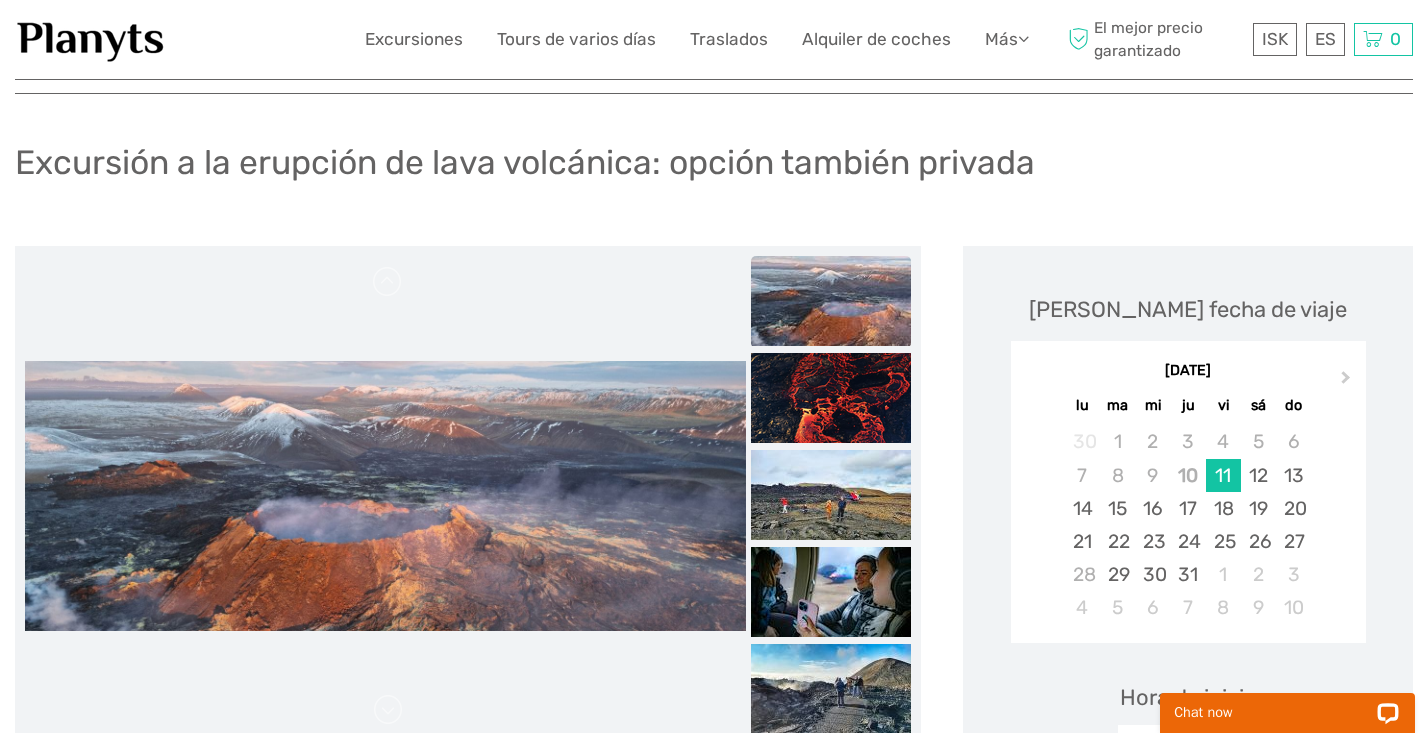 scroll, scrollTop: 88, scrollLeft: 0, axis: vertical 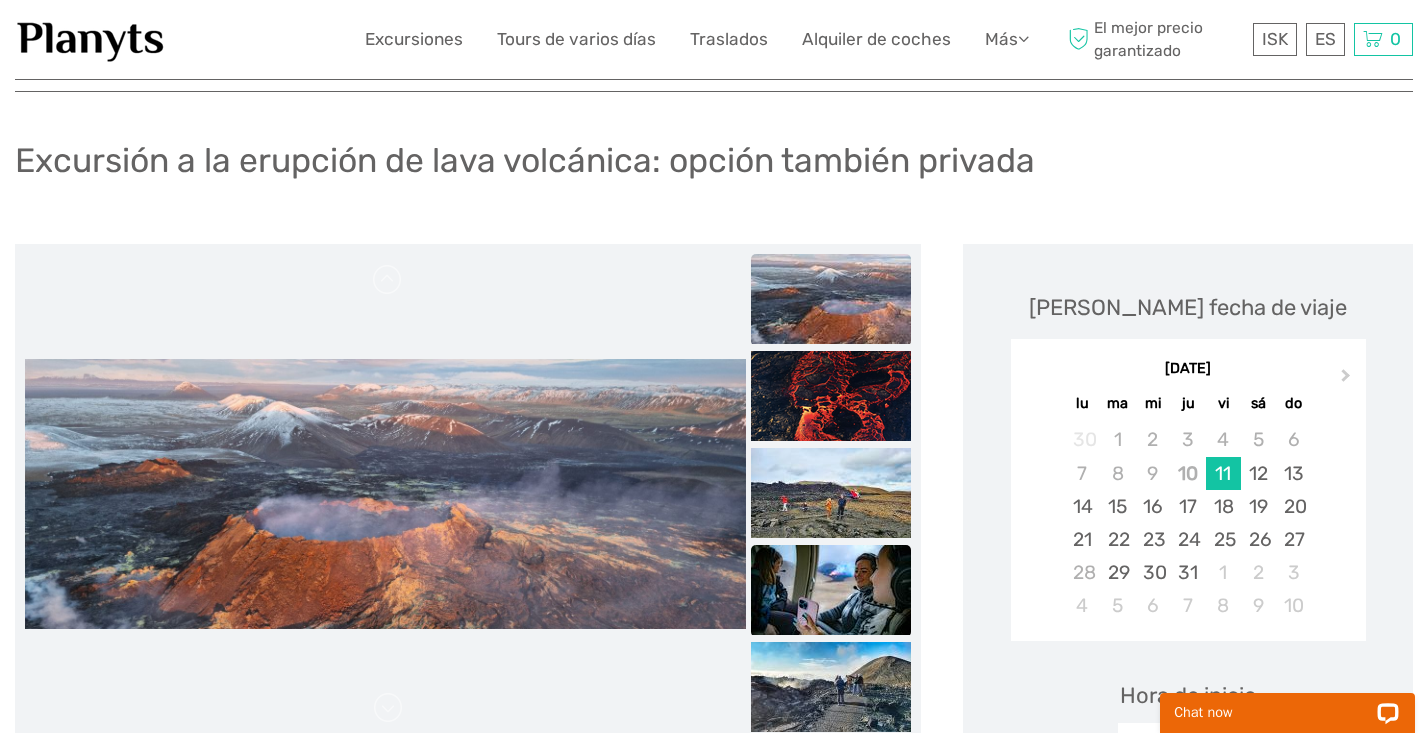 click at bounding box center [831, 590] 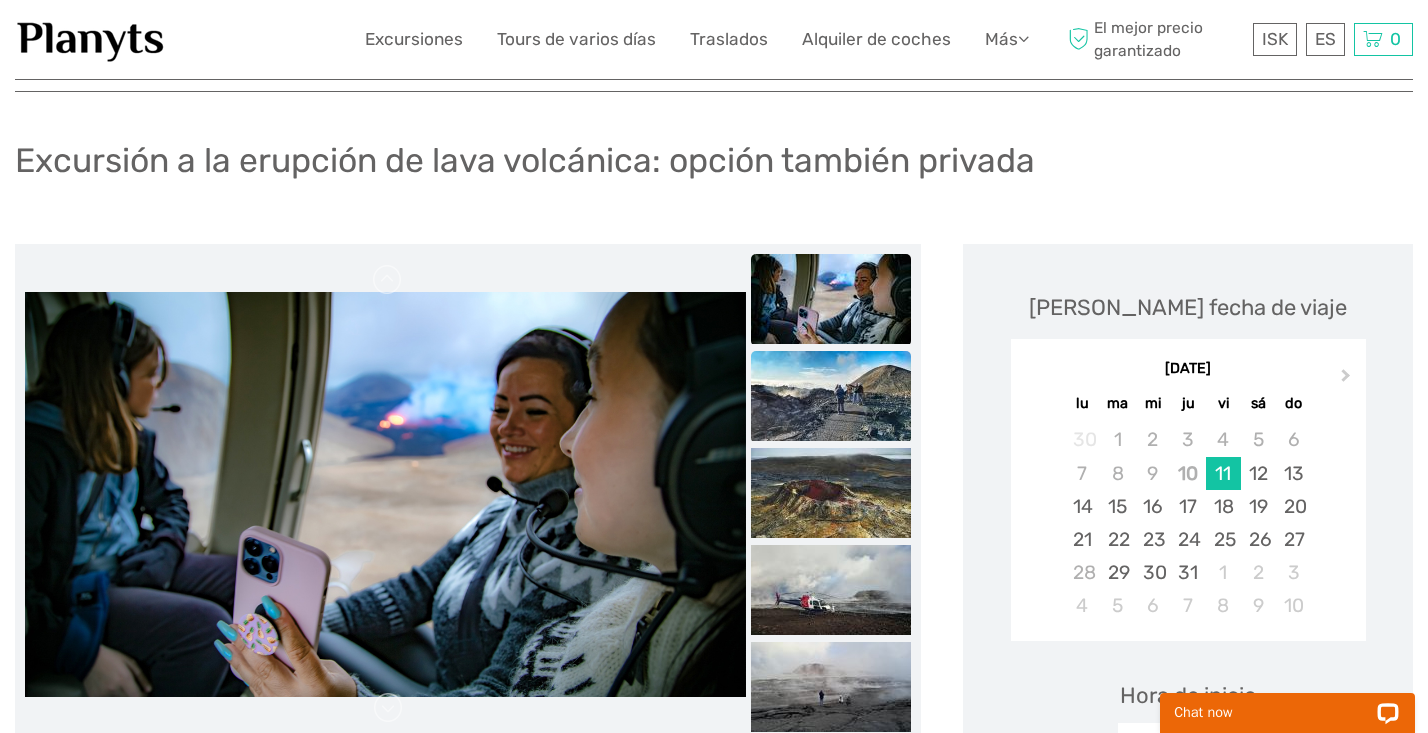 click at bounding box center (831, 396) 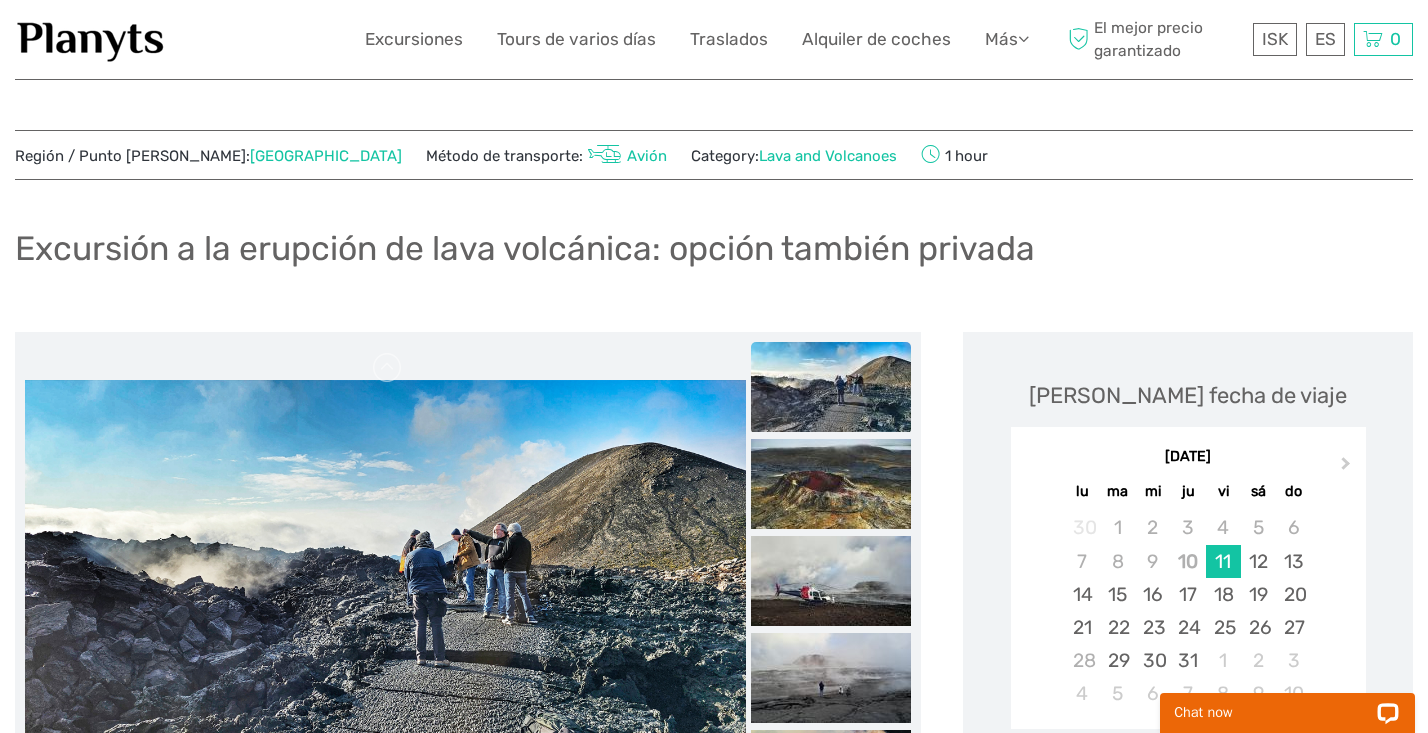 scroll, scrollTop: 0, scrollLeft: 0, axis: both 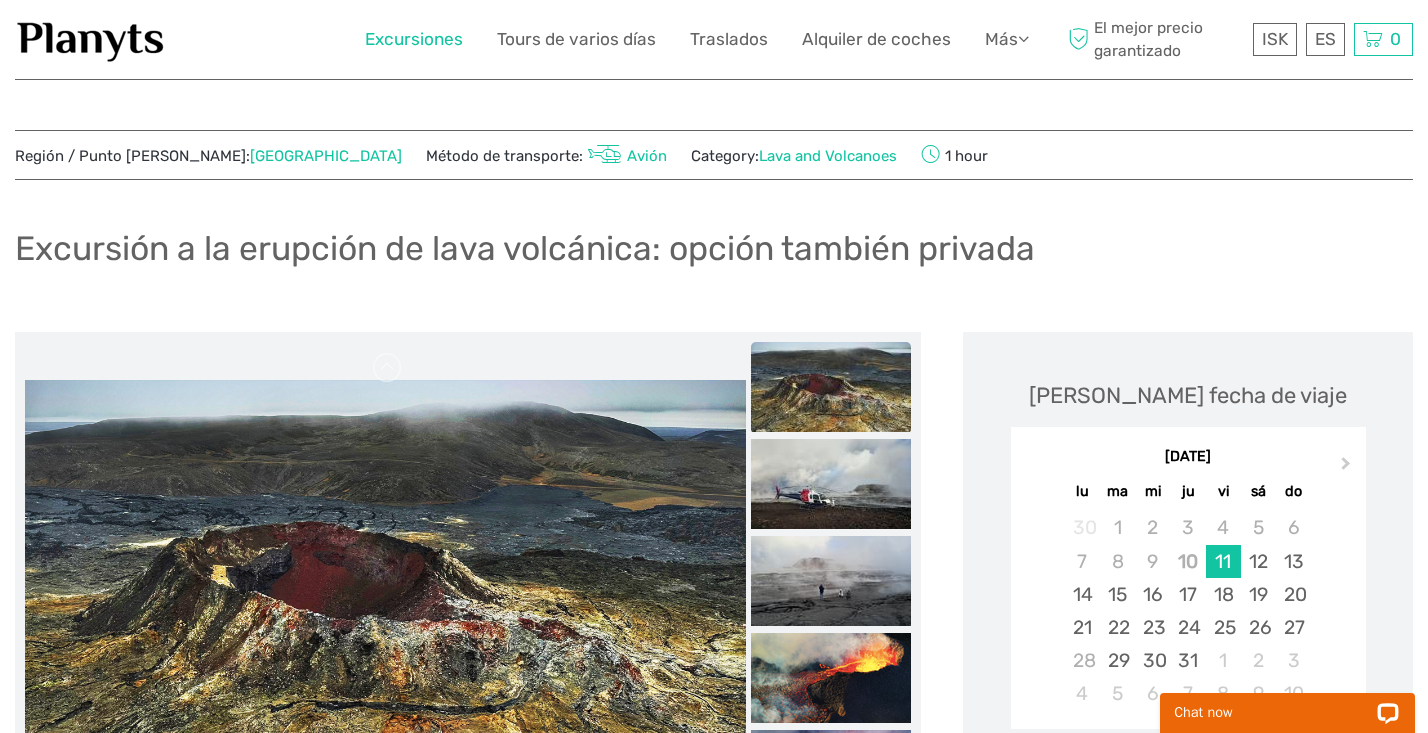 click on "Excursiones" at bounding box center (414, 39) 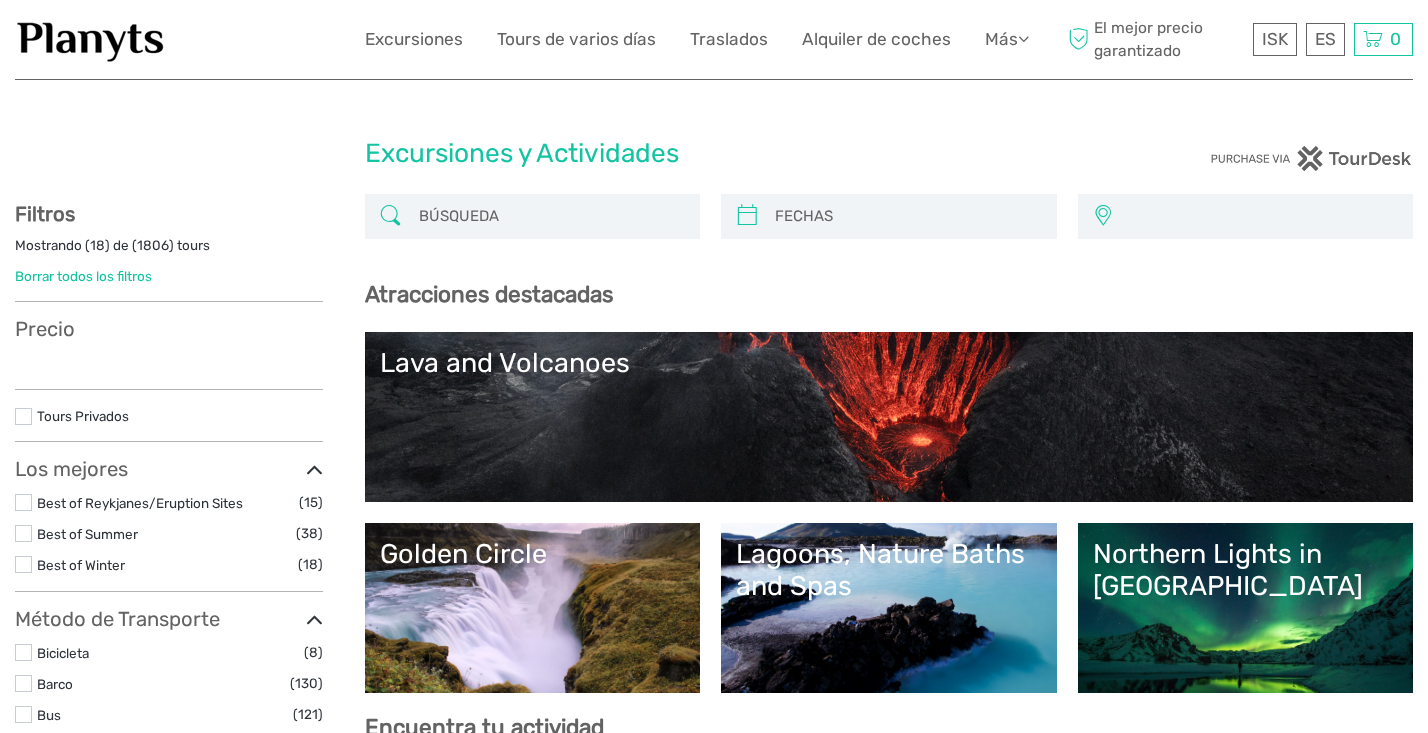 select 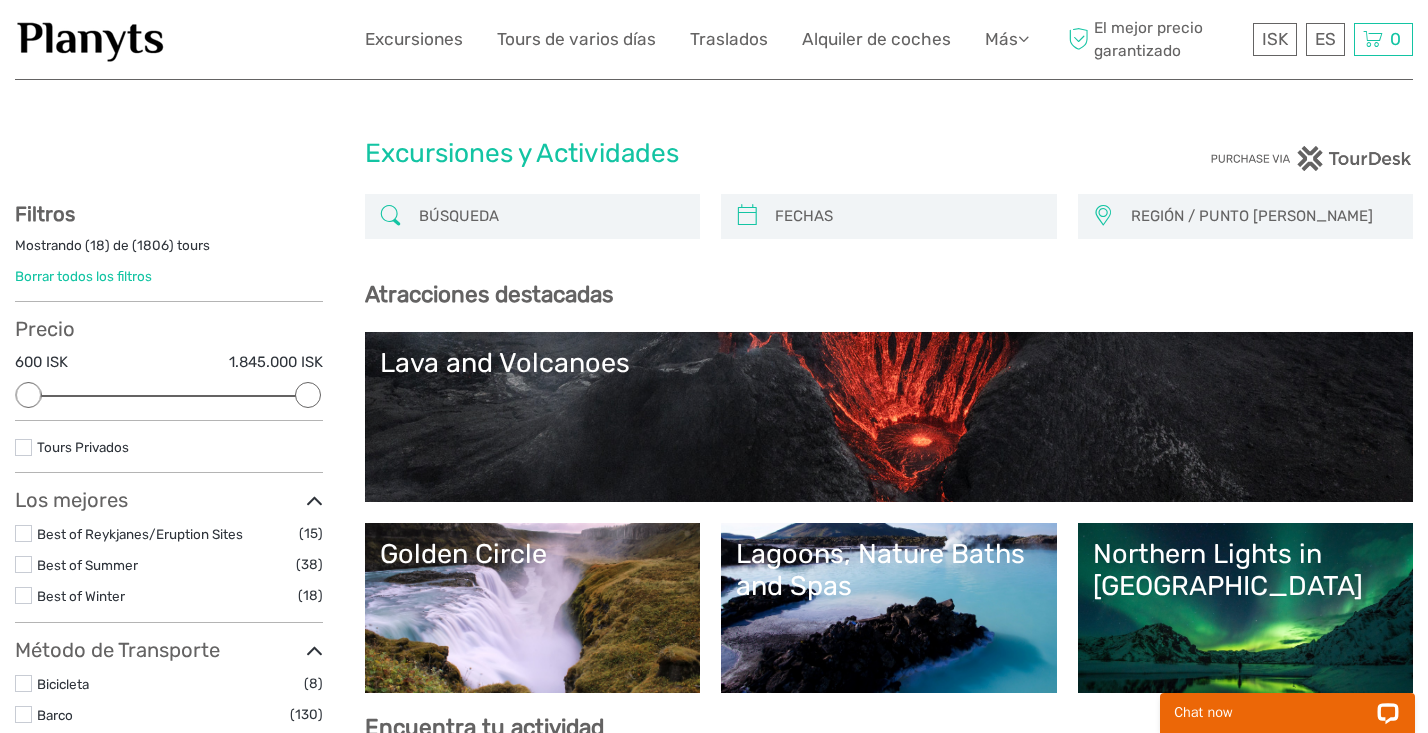 scroll, scrollTop: 0, scrollLeft: 0, axis: both 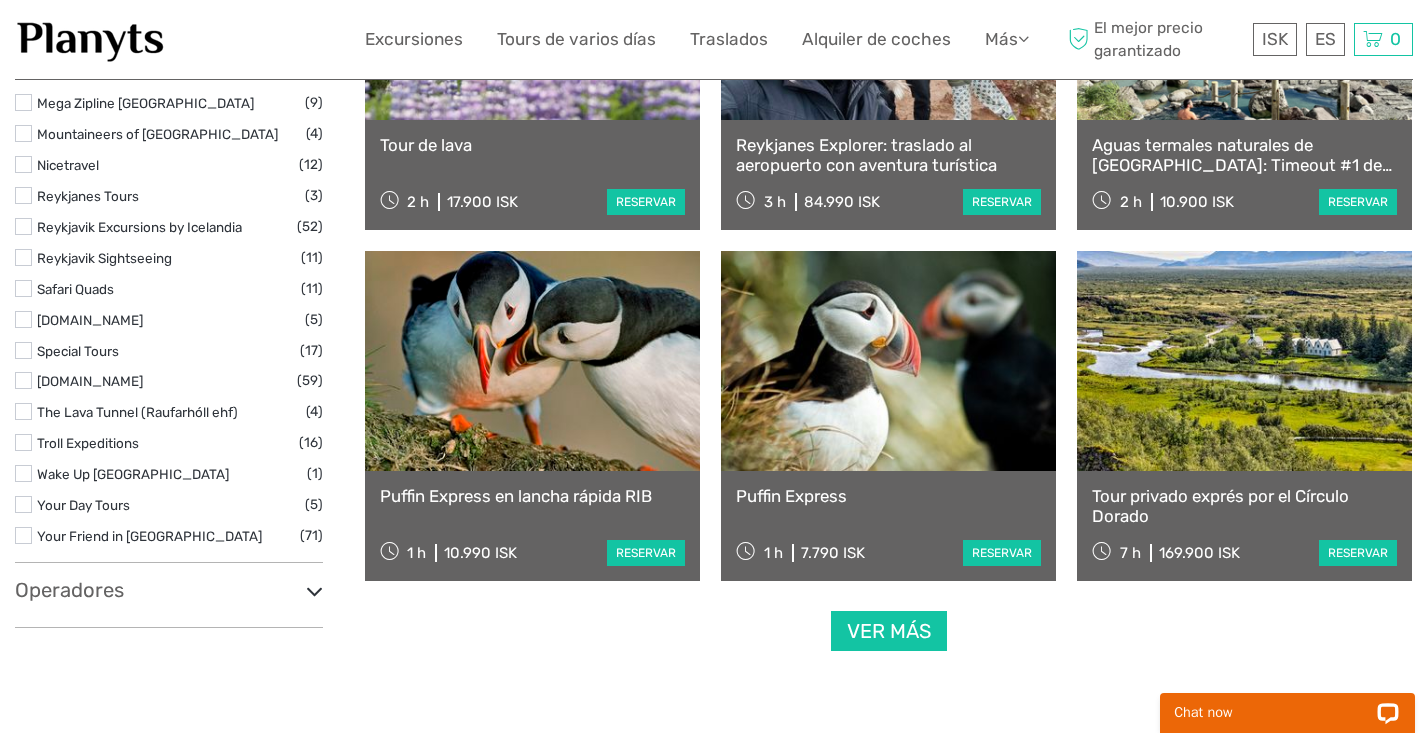 click at bounding box center [532, 361] 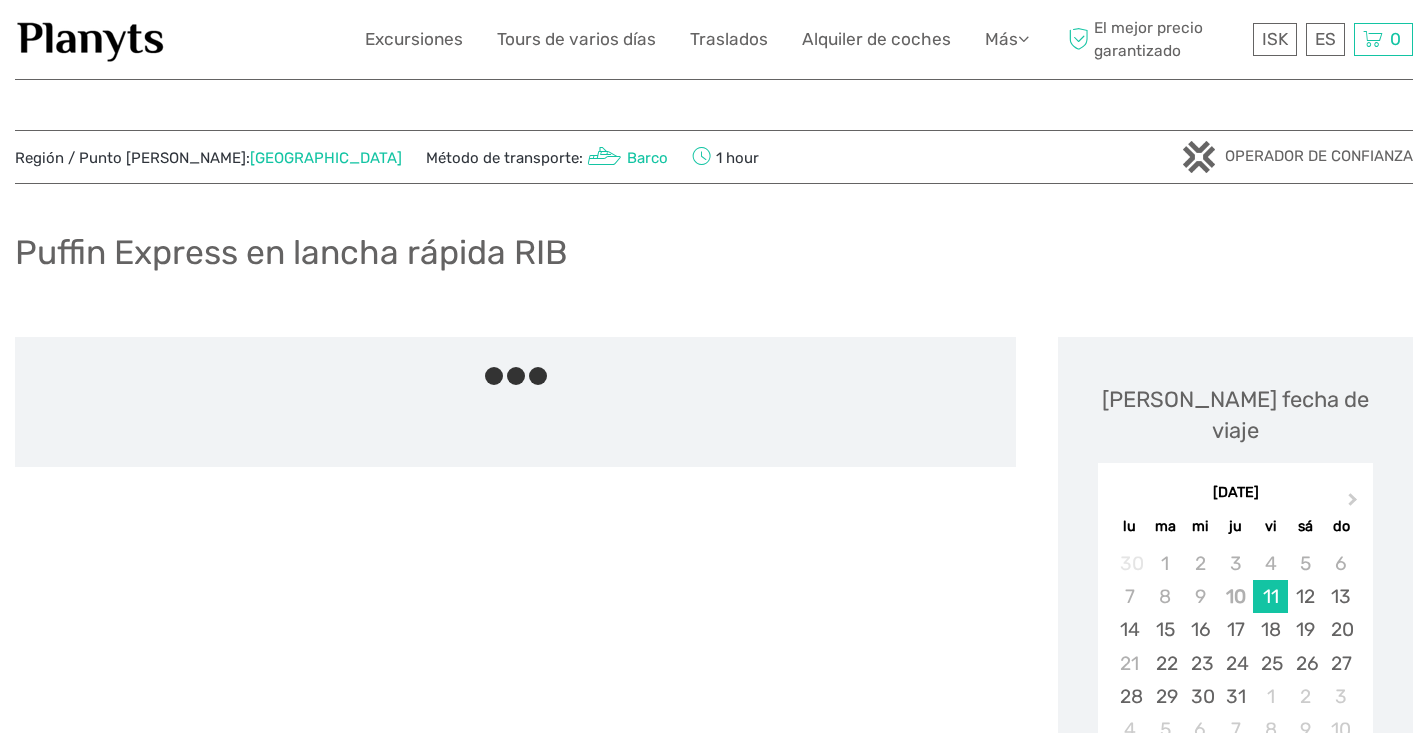 scroll, scrollTop: 0, scrollLeft: 0, axis: both 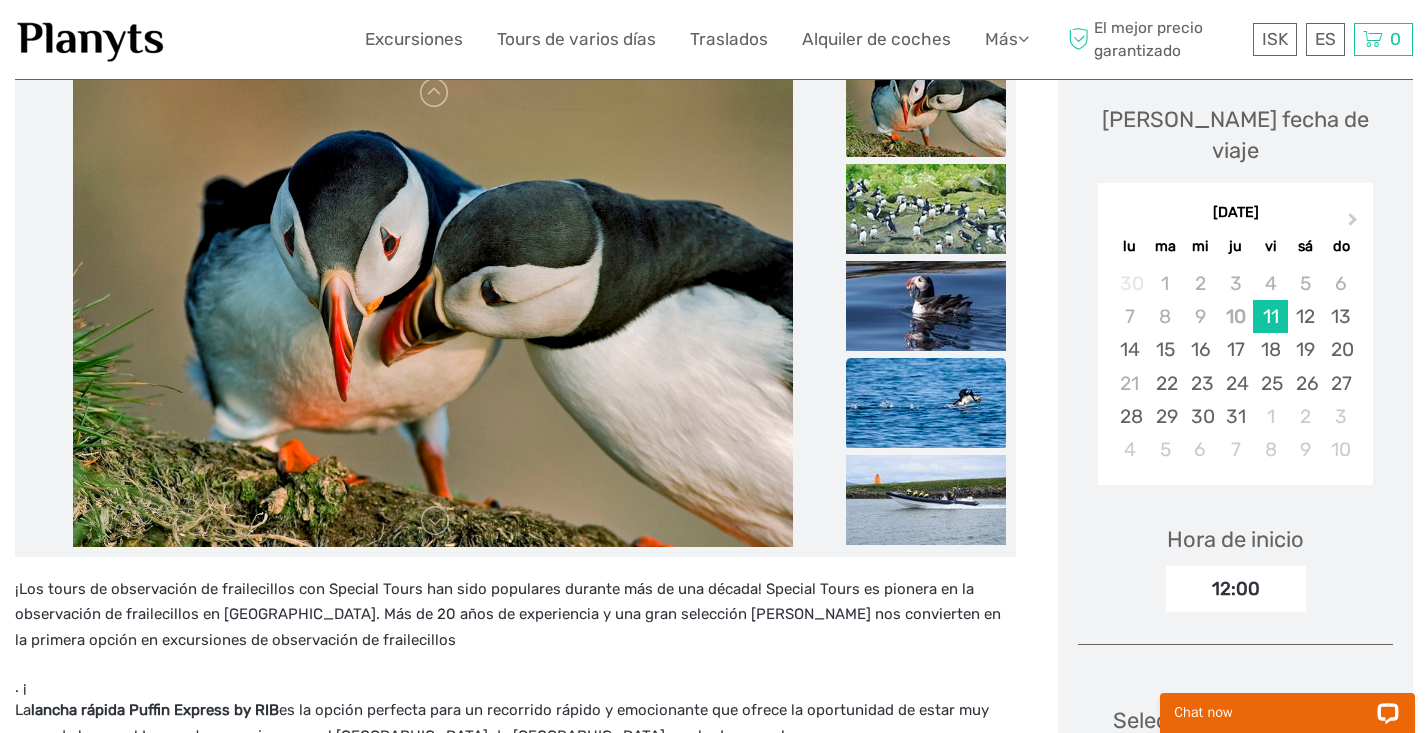 click at bounding box center [926, 403] 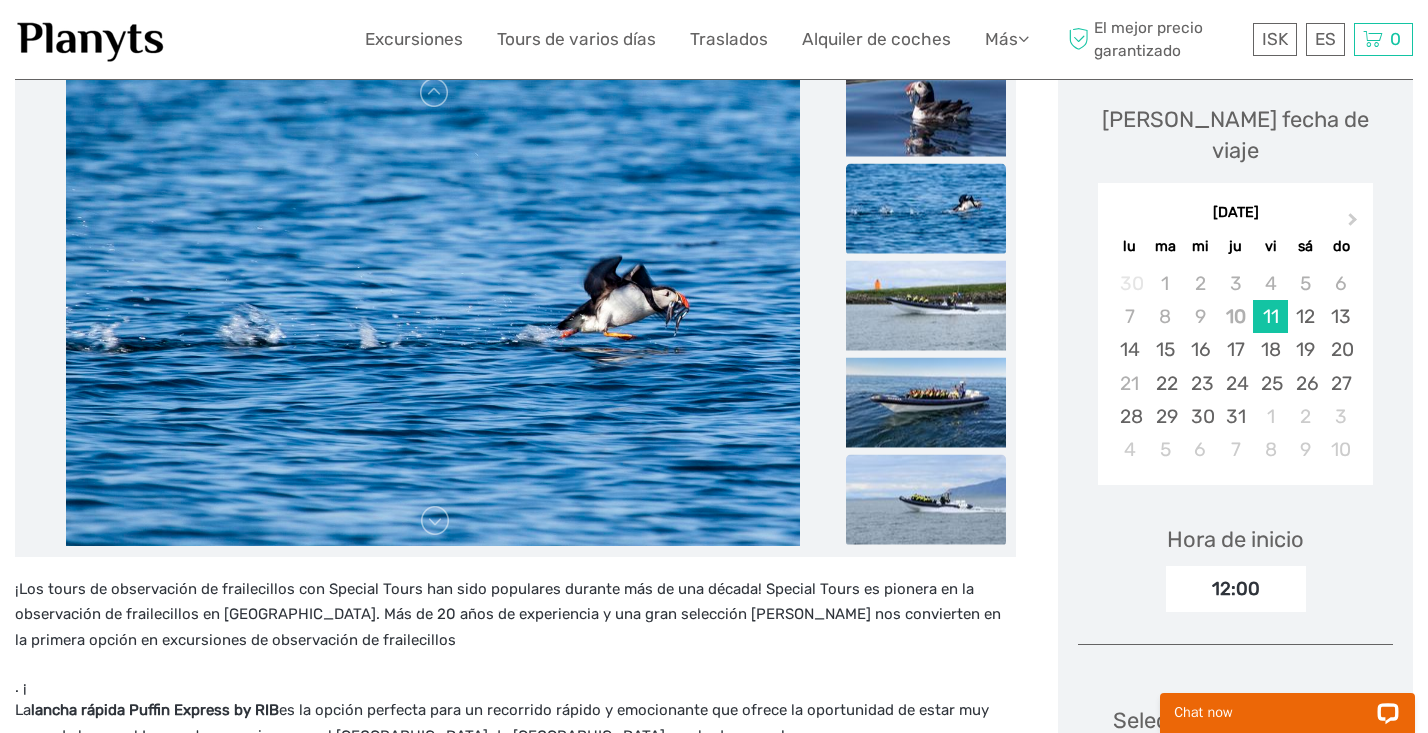click at bounding box center [926, 499] 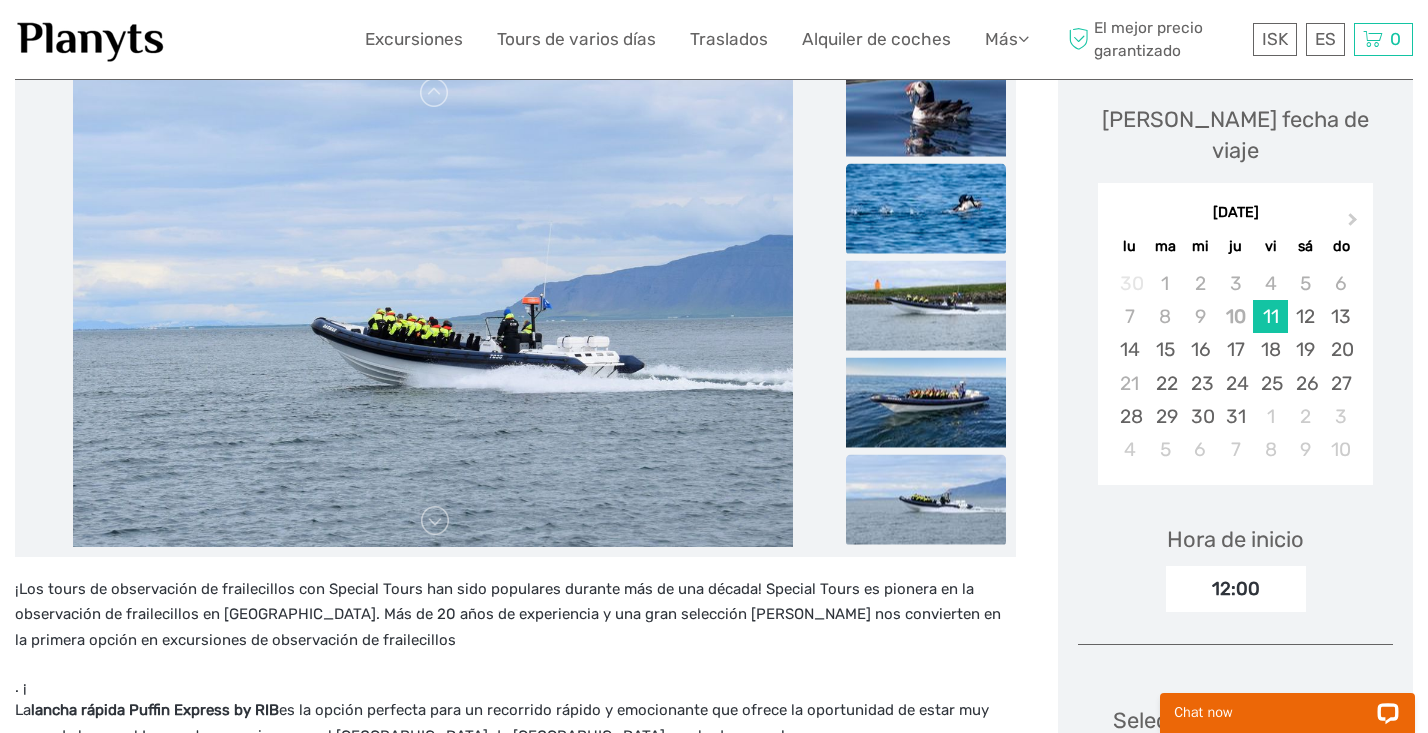 click at bounding box center (926, 208) 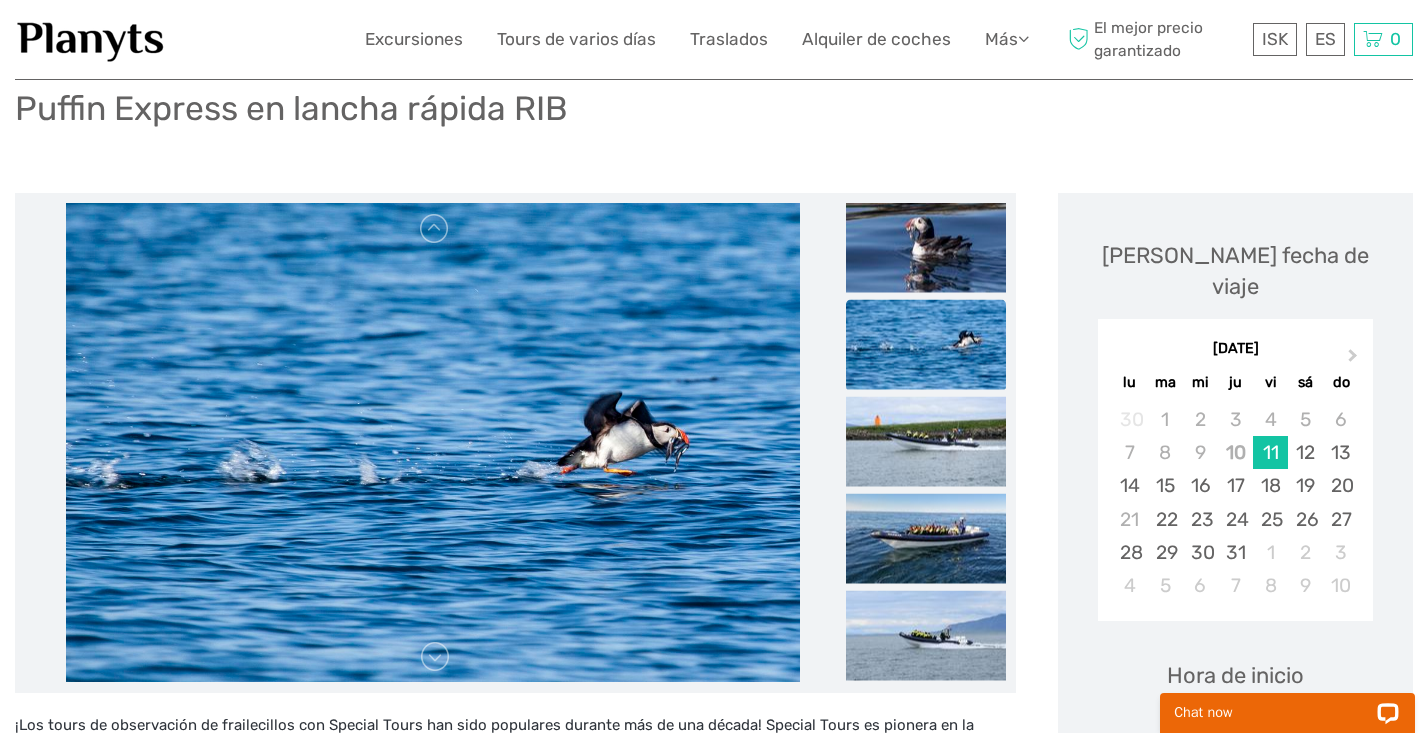 scroll, scrollTop: 121, scrollLeft: 0, axis: vertical 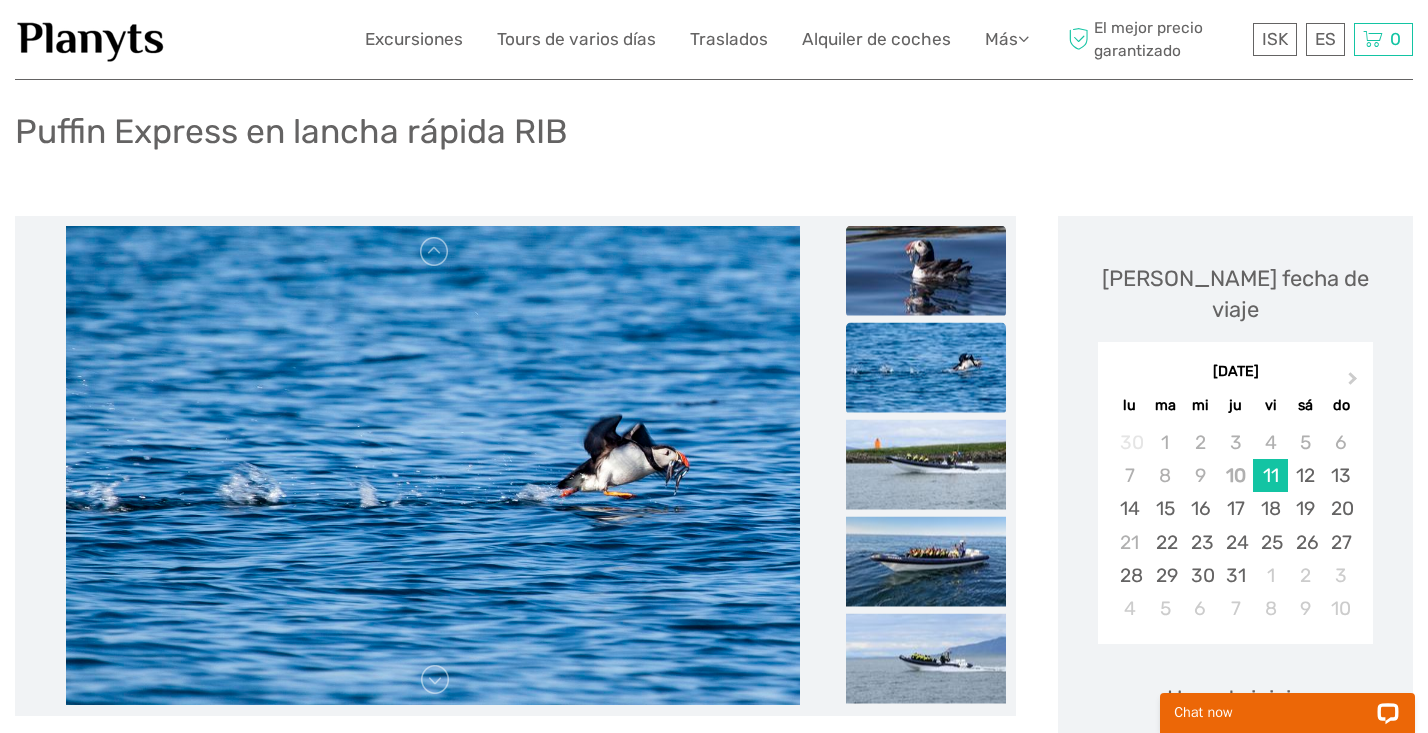 click at bounding box center [926, 270] 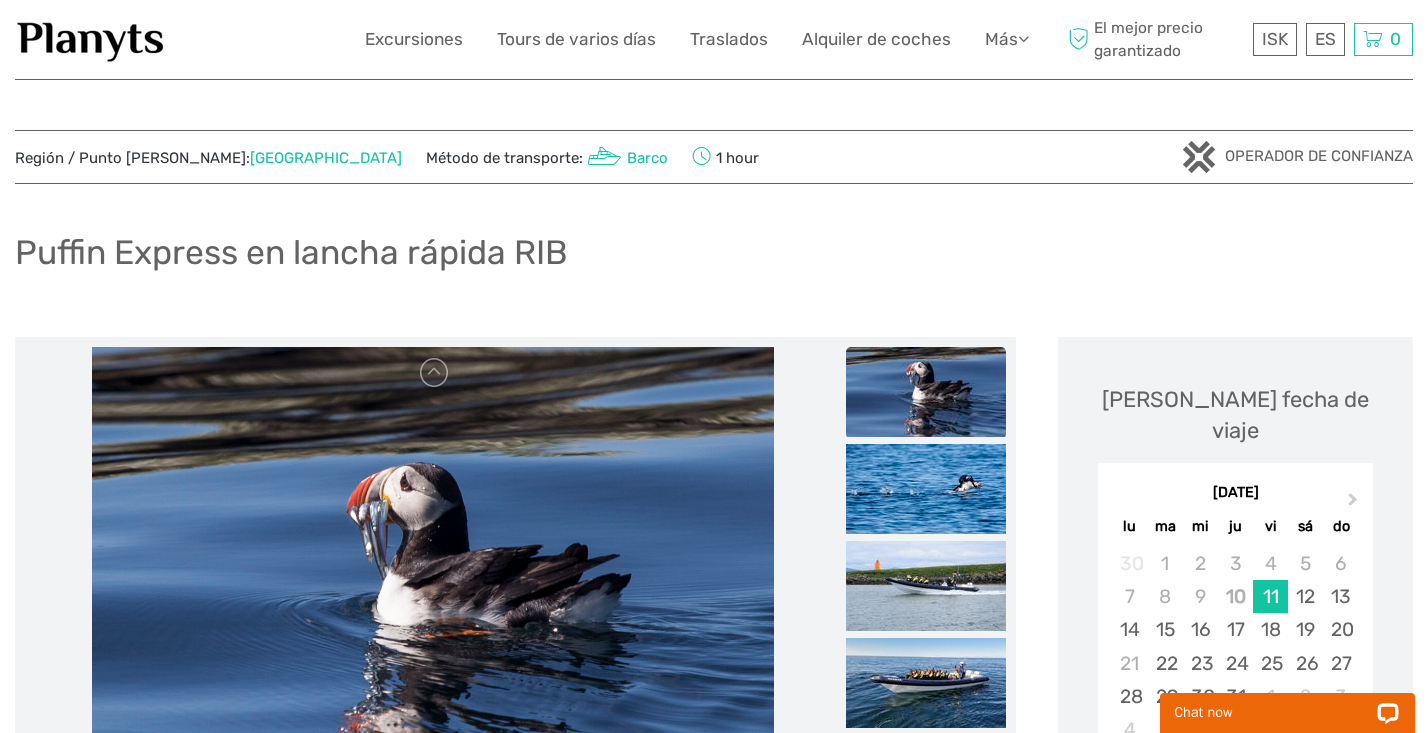 scroll, scrollTop: 0, scrollLeft: 0, axis: both 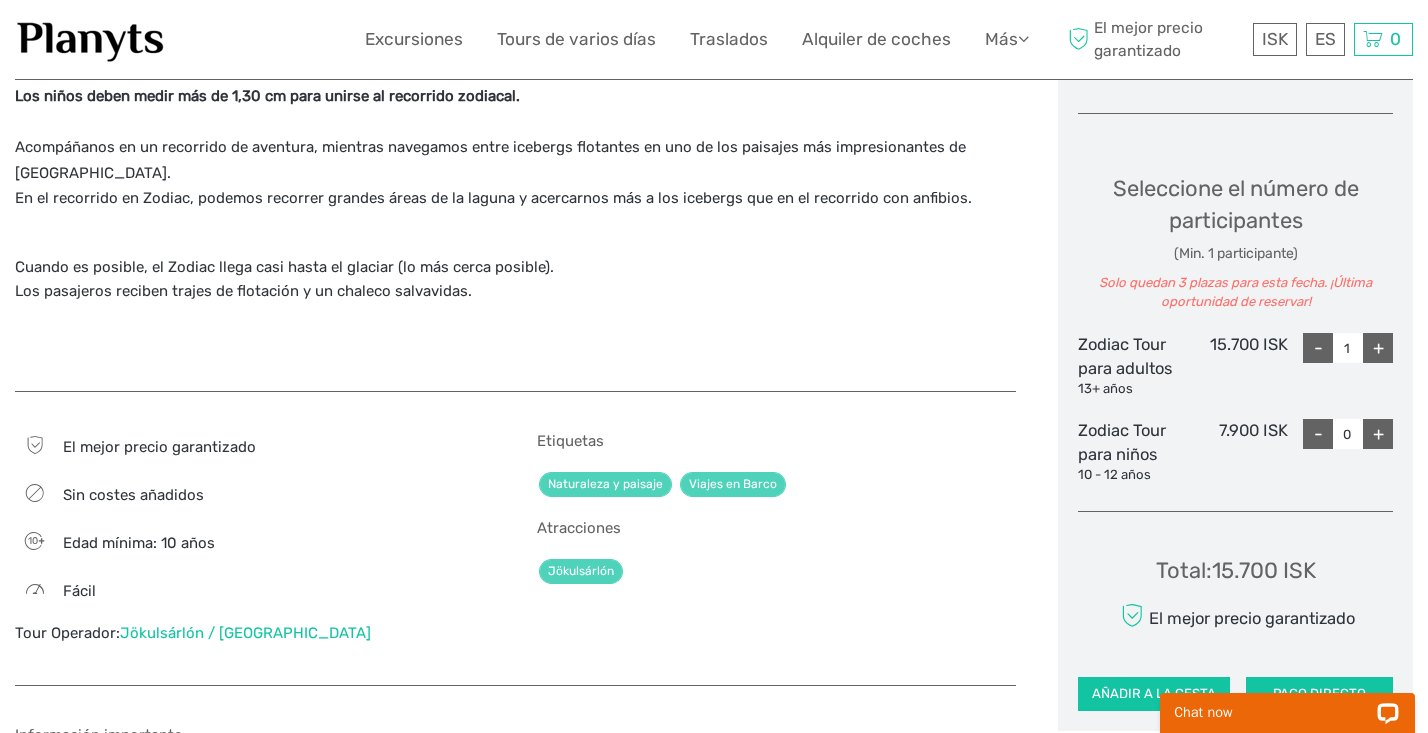 click on "+" at bounding box center [1378, 348] 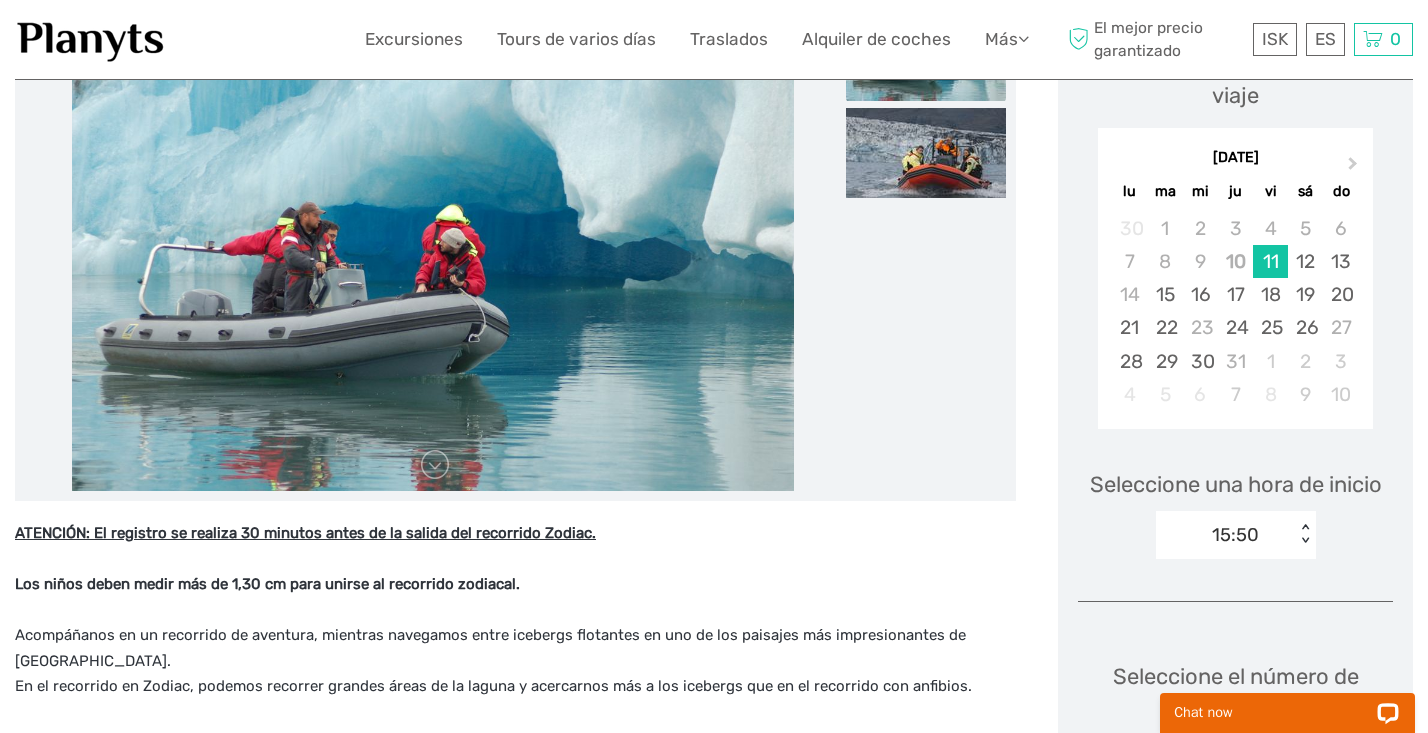 scroll, scrollTop: 306, scrollLeft: 0, axis: vertical 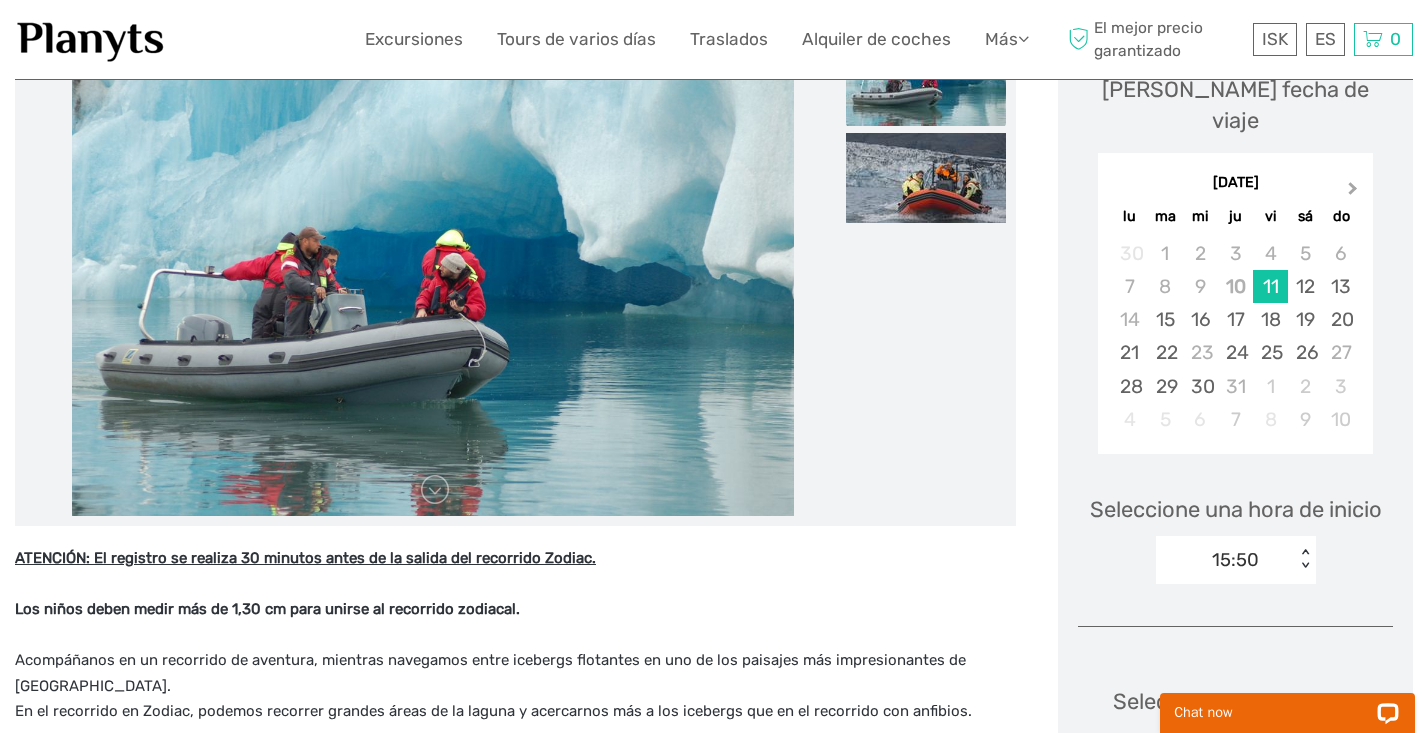 click on "Next Month" at bounding box center (1353, 192) 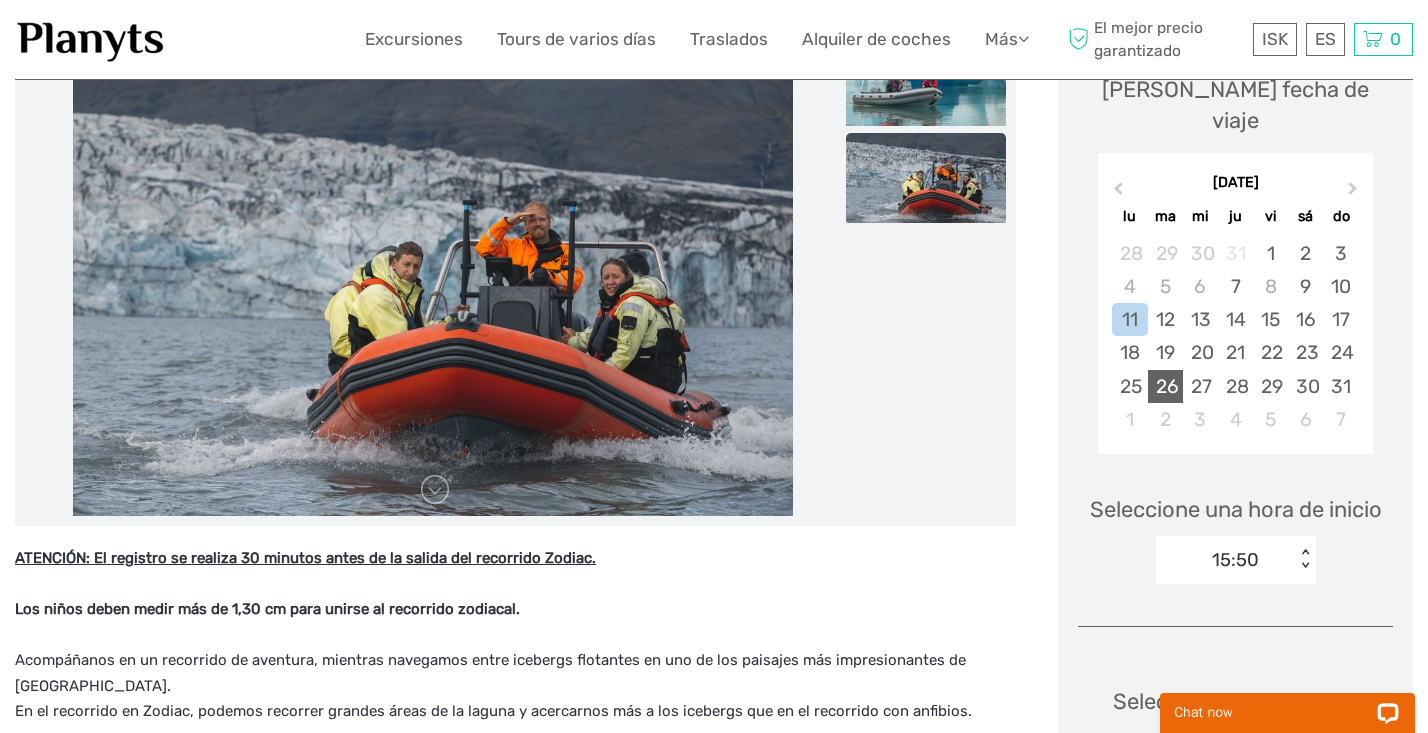 click on "26" at bounding box center (1165, 386) 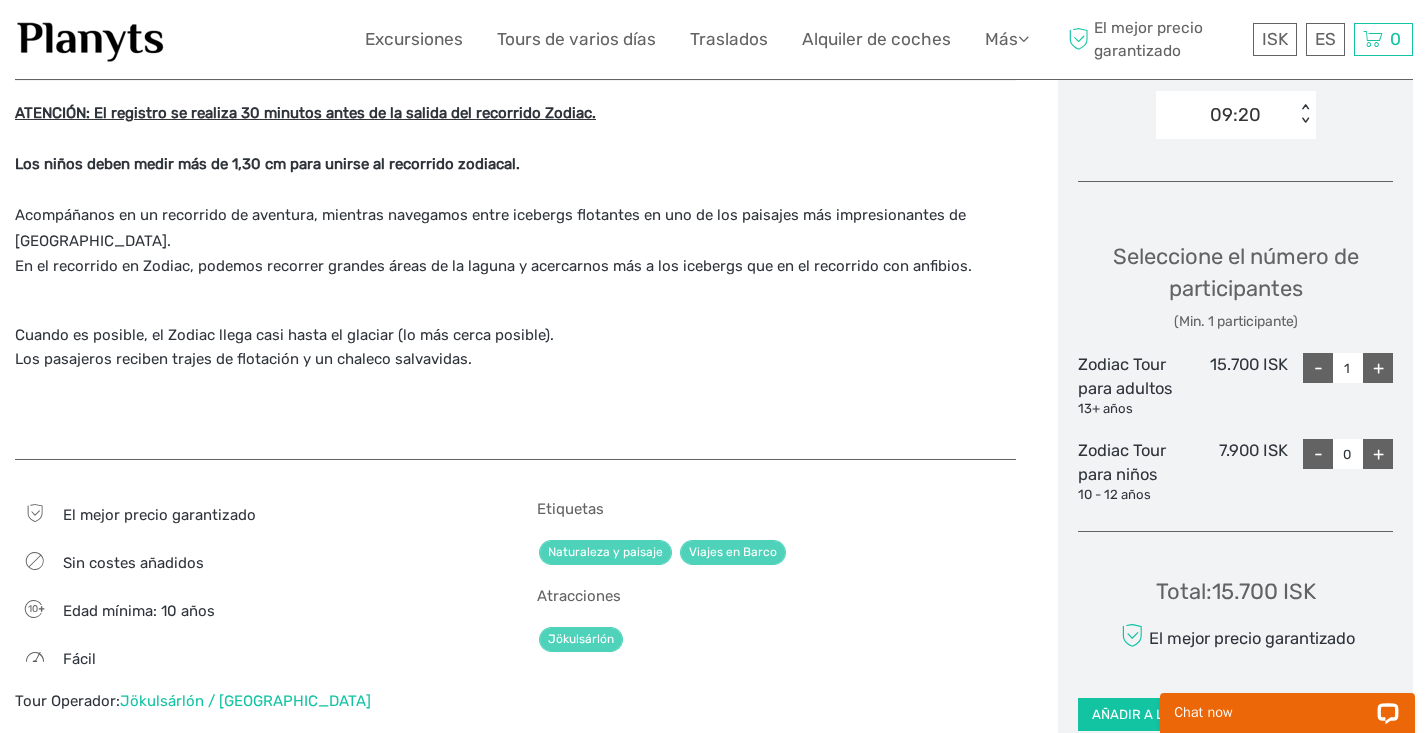 scroll, scrollTop: 607, scrollLeft: 0, axis: vertical 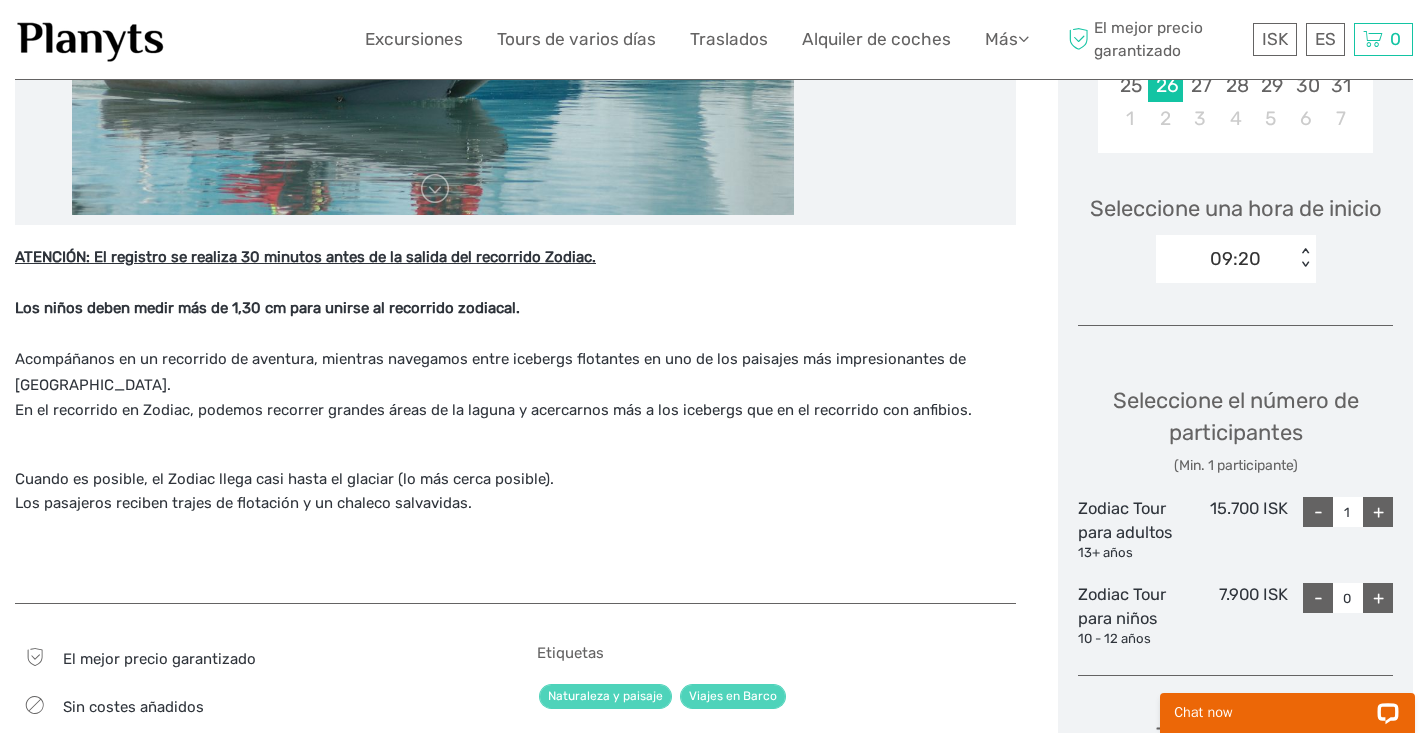 click on "+" at bounding box center [1378, 512] 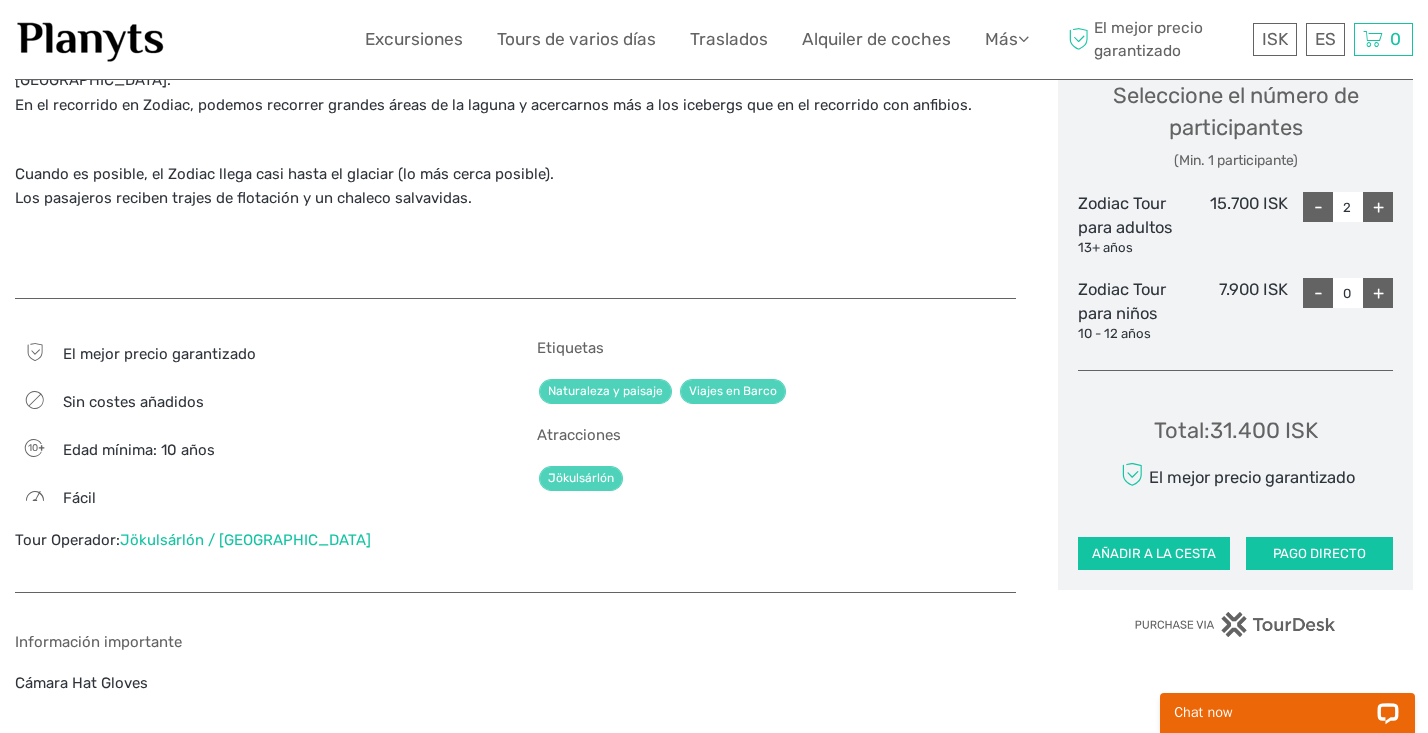 click on "Total :  31.400 ISK El mejor precio garantizado AÑADIR A LA CESTA PAGO DIRECTO" at bounding box center (1235, 478) 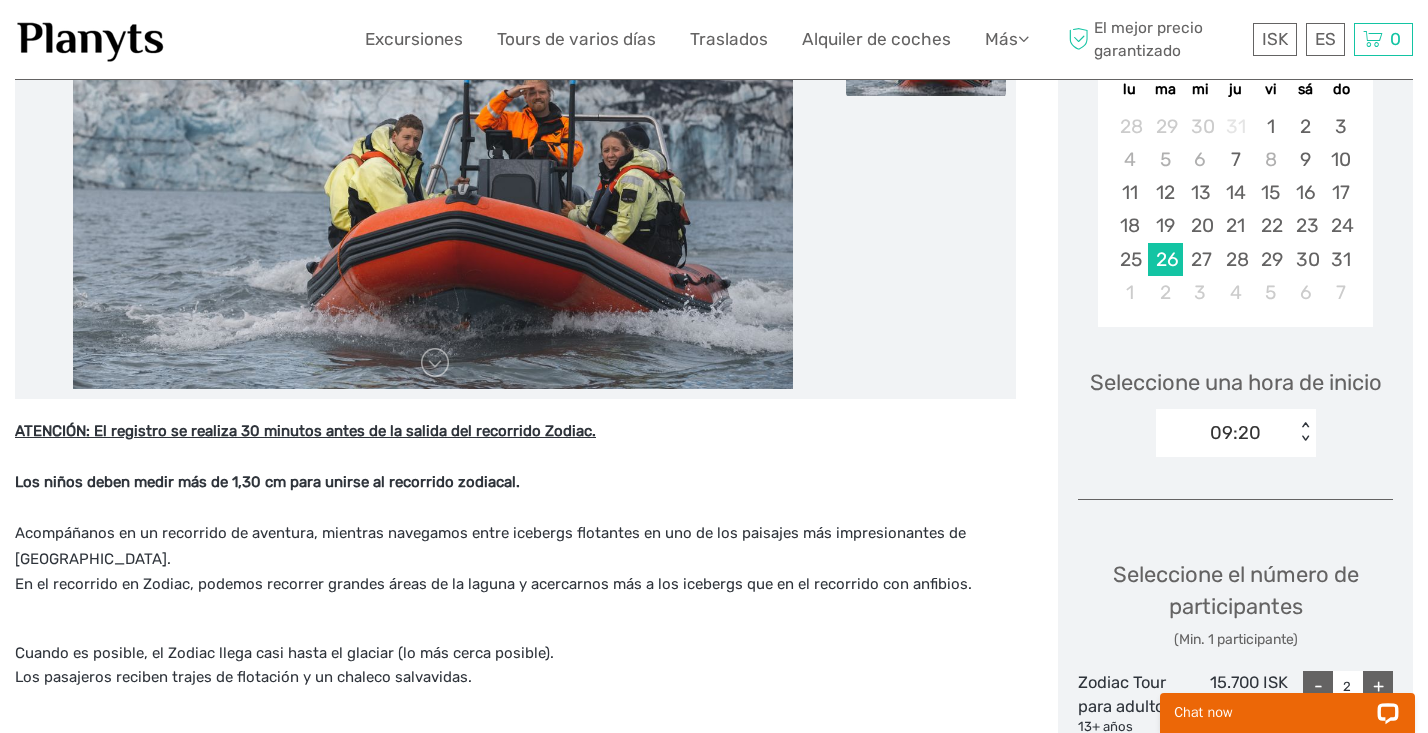 scroll, scrollTop: 437, scrollLeft: 0, axis: vertical 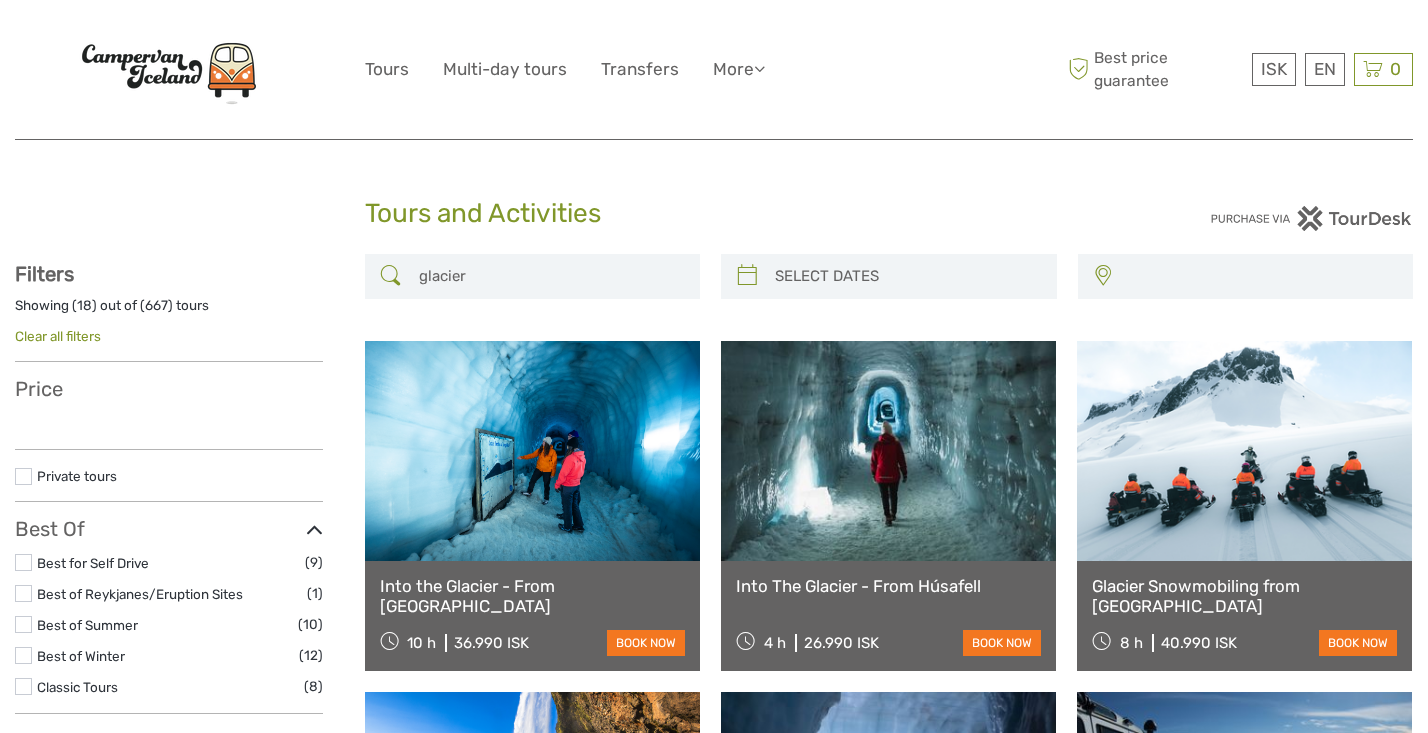 select 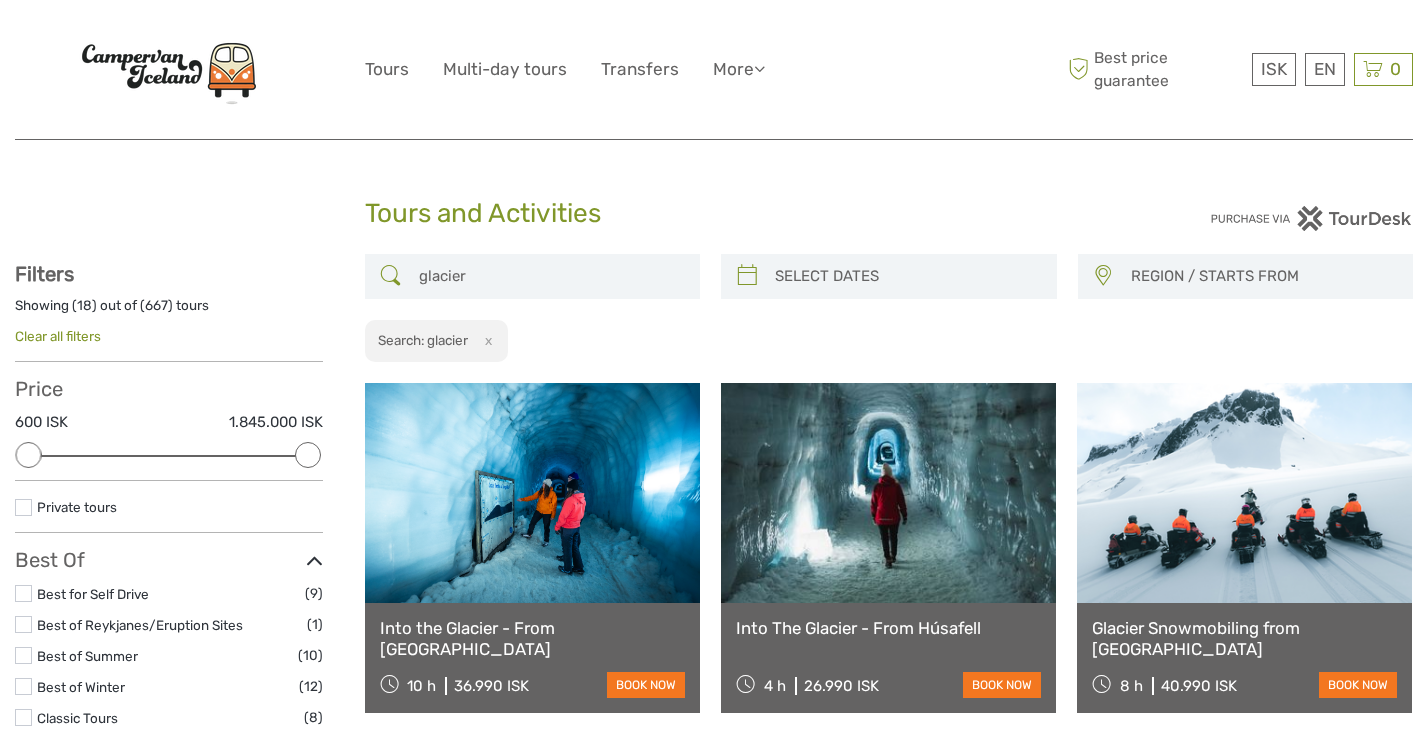 scroll, scrollTop: 0, scrollLeft: 0, axis: both 